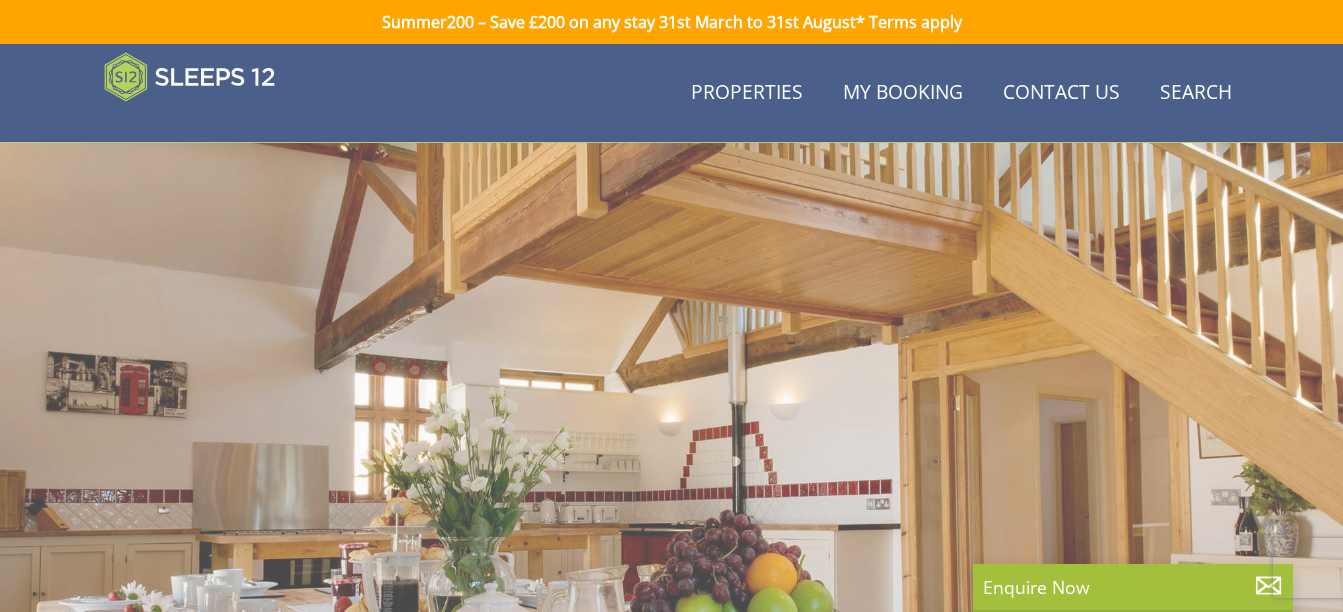 scroll, scrollTop: 438, scrollLeft: 0, axis: vertical 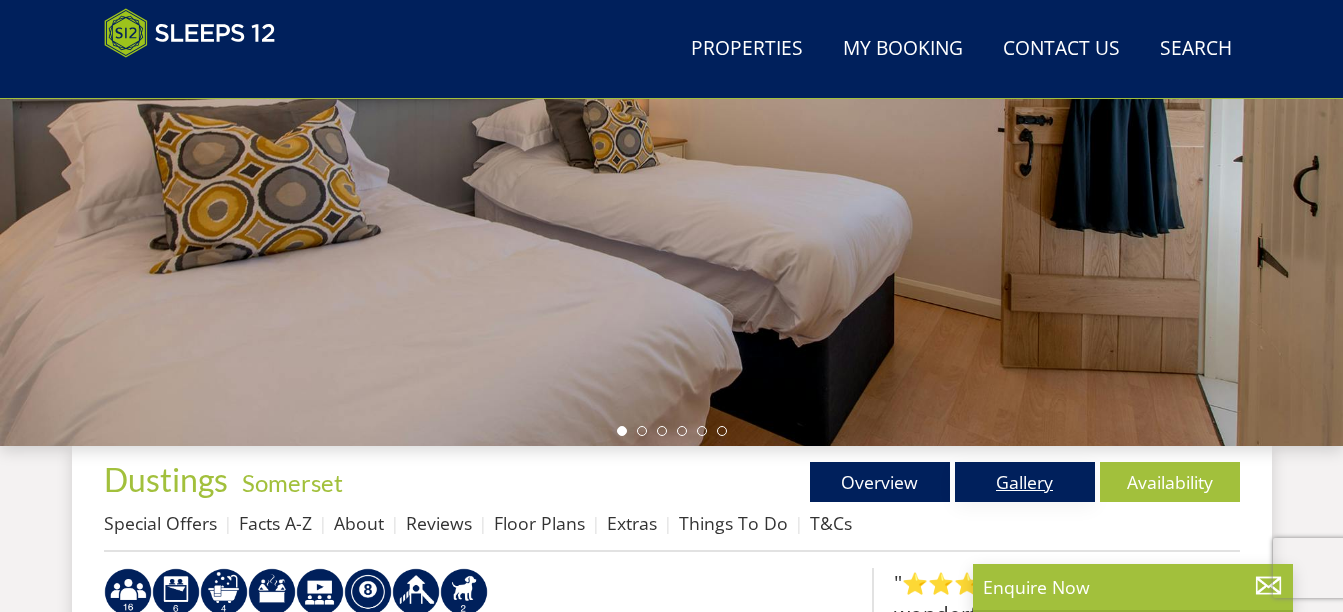 click on "Gallery" at bounding box center [1025, 482] 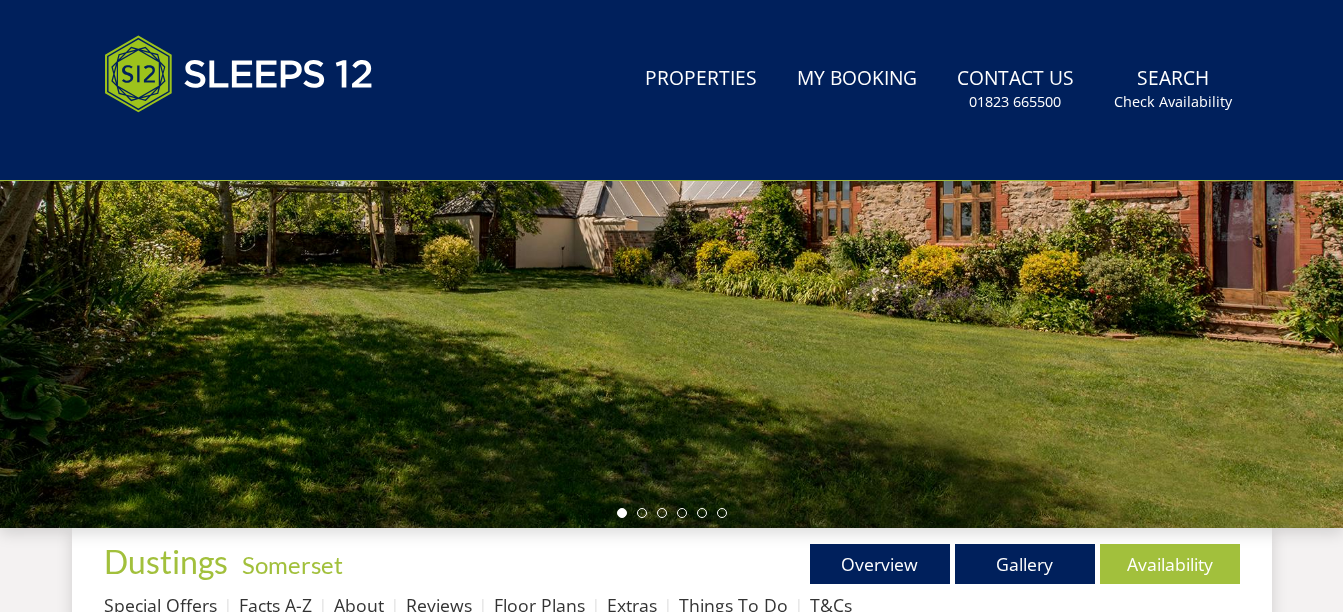 scroll, scrollTop: 0, scrollLeft: 0, axis: both 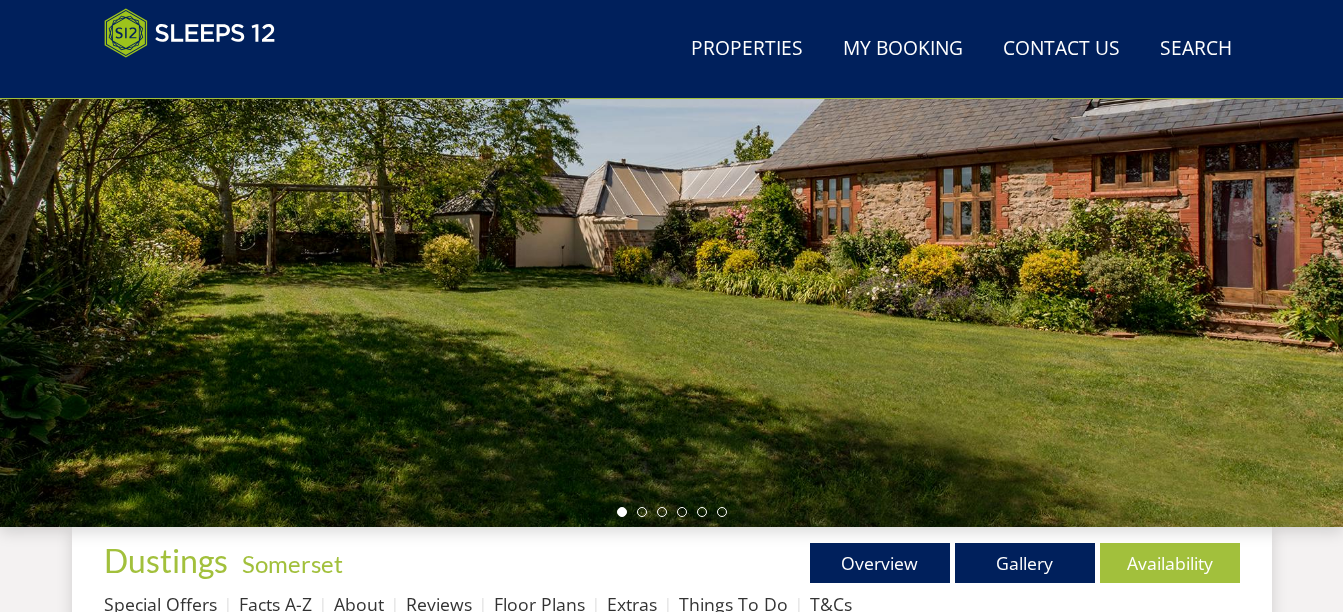 click at bounding box center [671, 177] 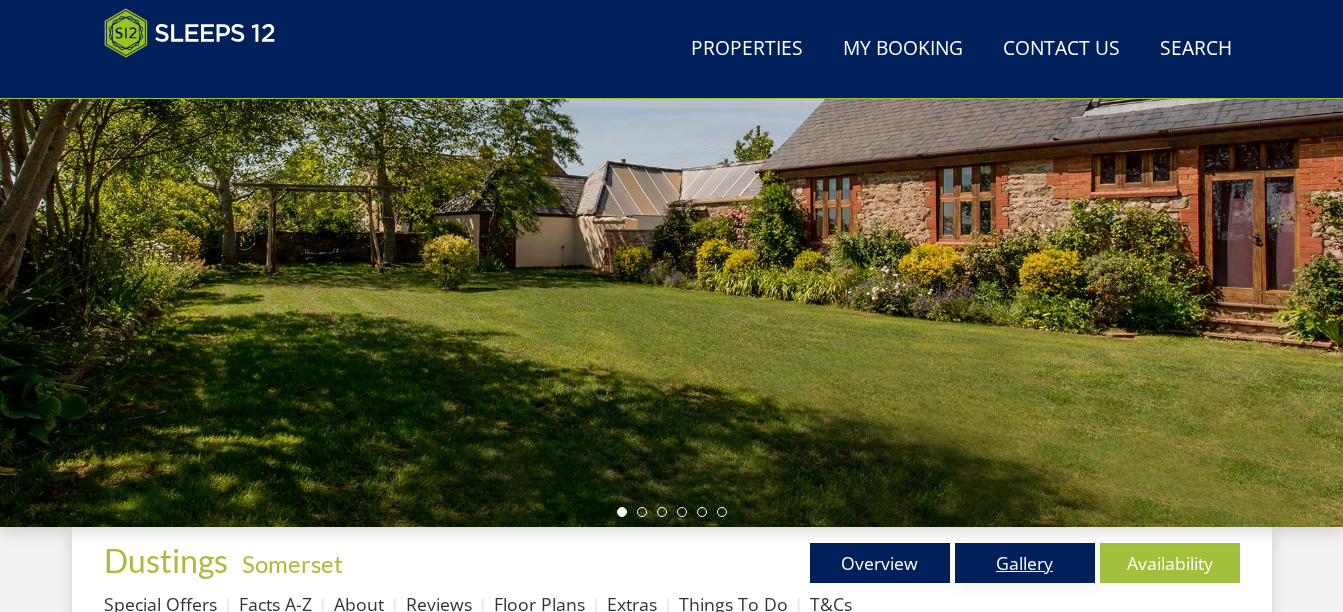 click on "Gallery" at bounding box center (1025, 563) 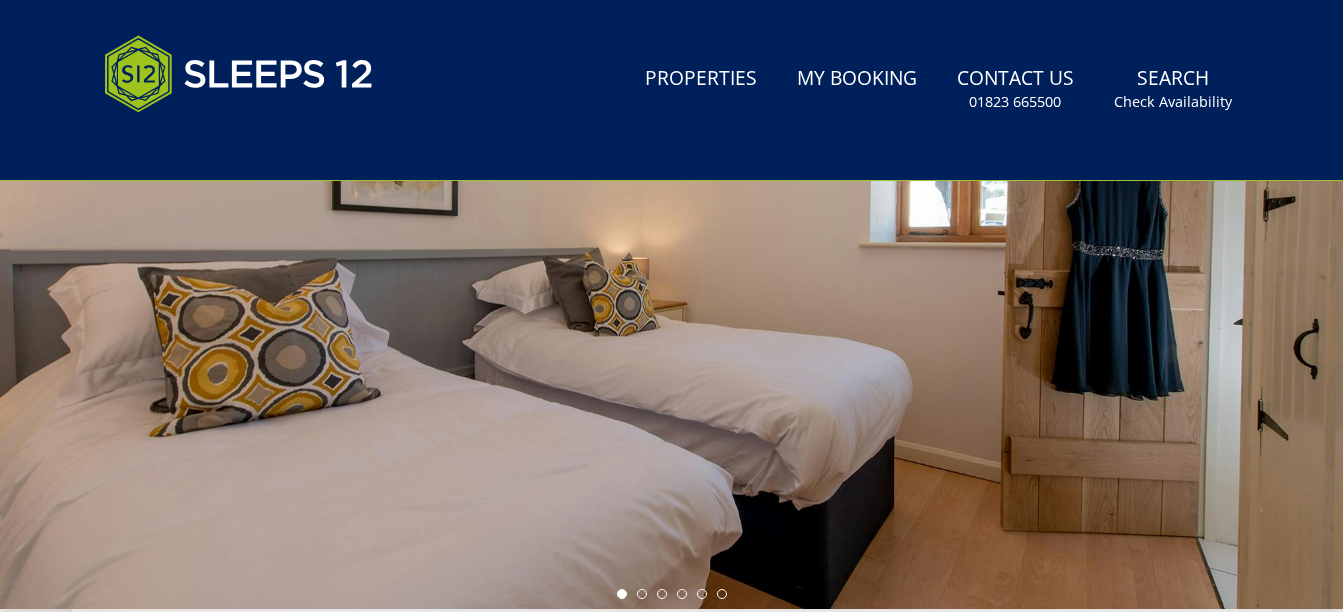 scroll, scrollTop: 0, scrollLeft: 0, axis: both 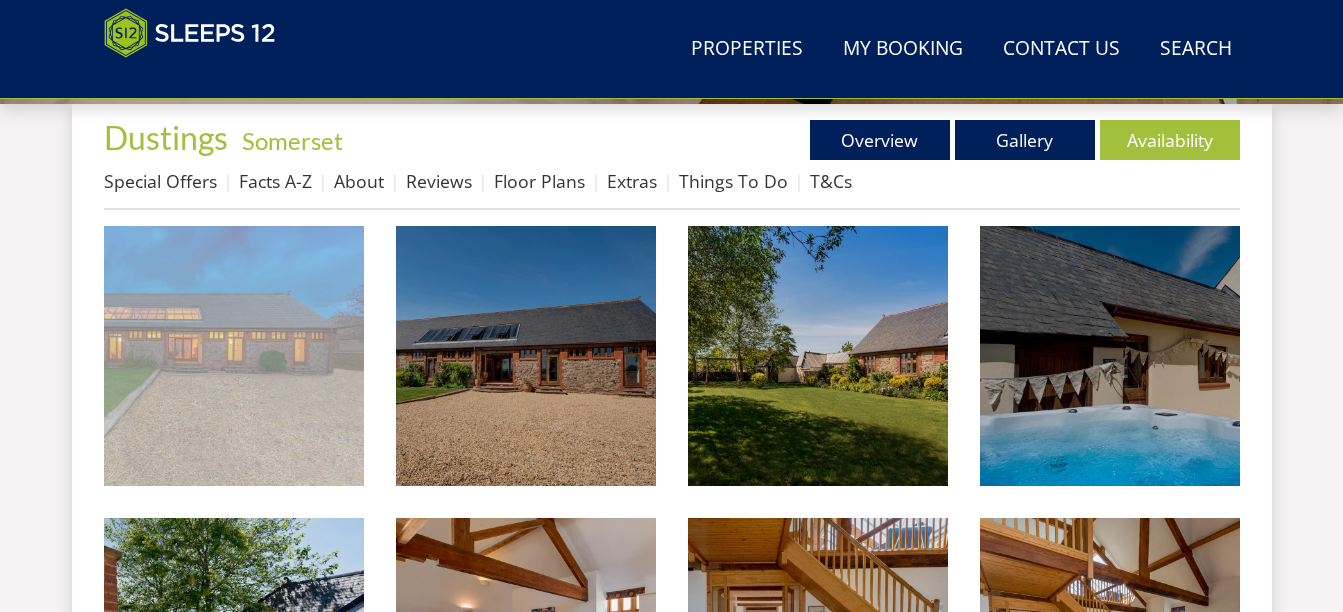 click at bounding box center (234, 356) 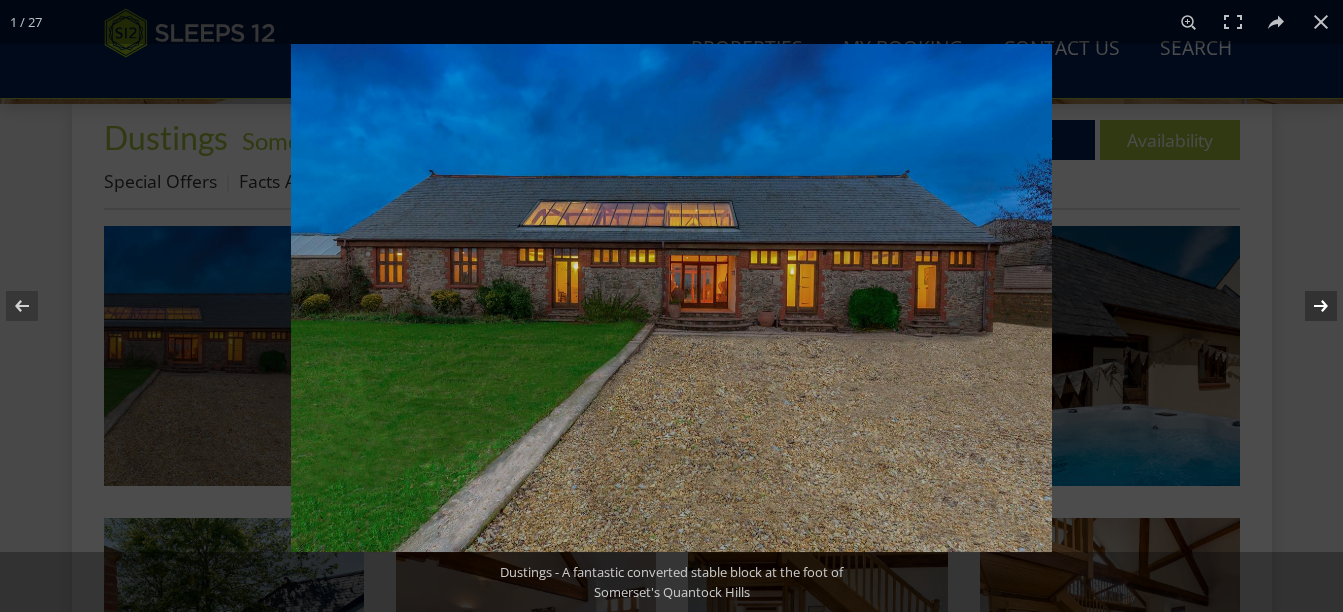 click at bounding box center [1308, 306] 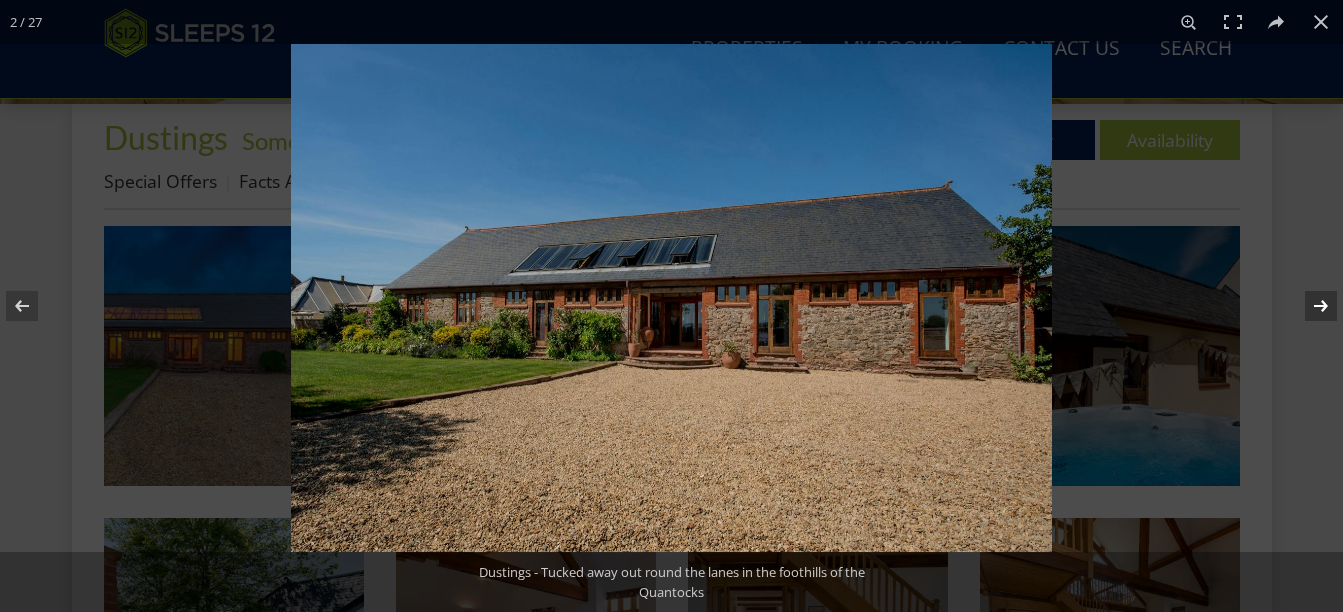 click at bounding box center [1308, 306] 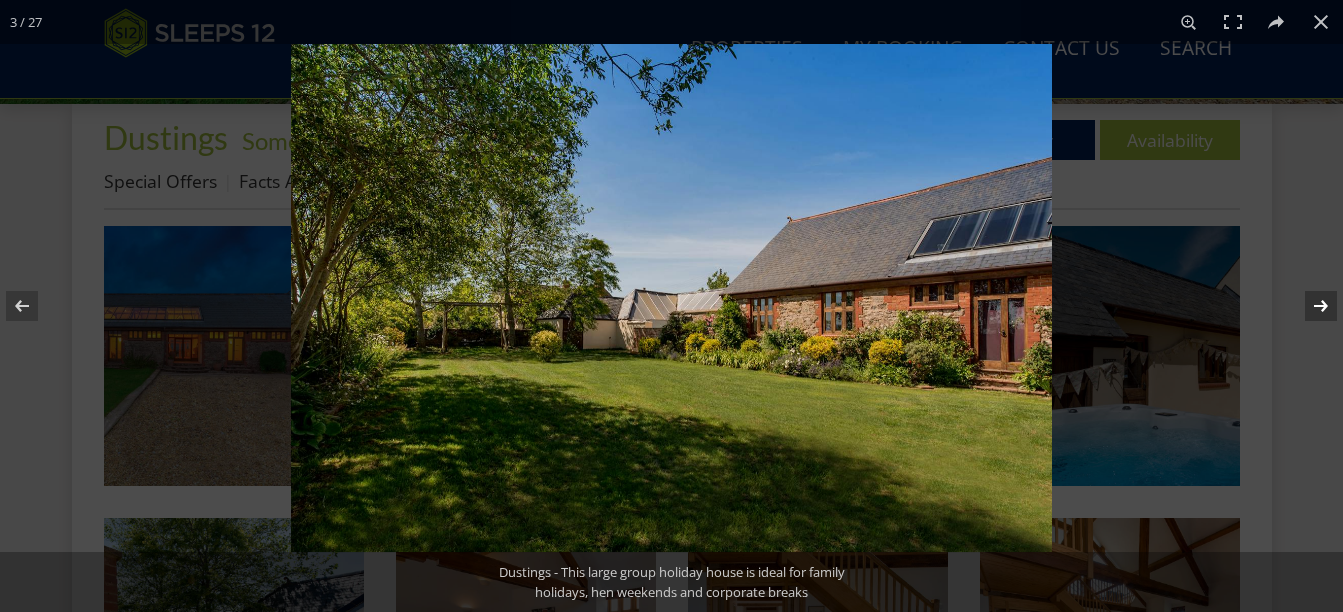 click at bounding box center (1308, 306) 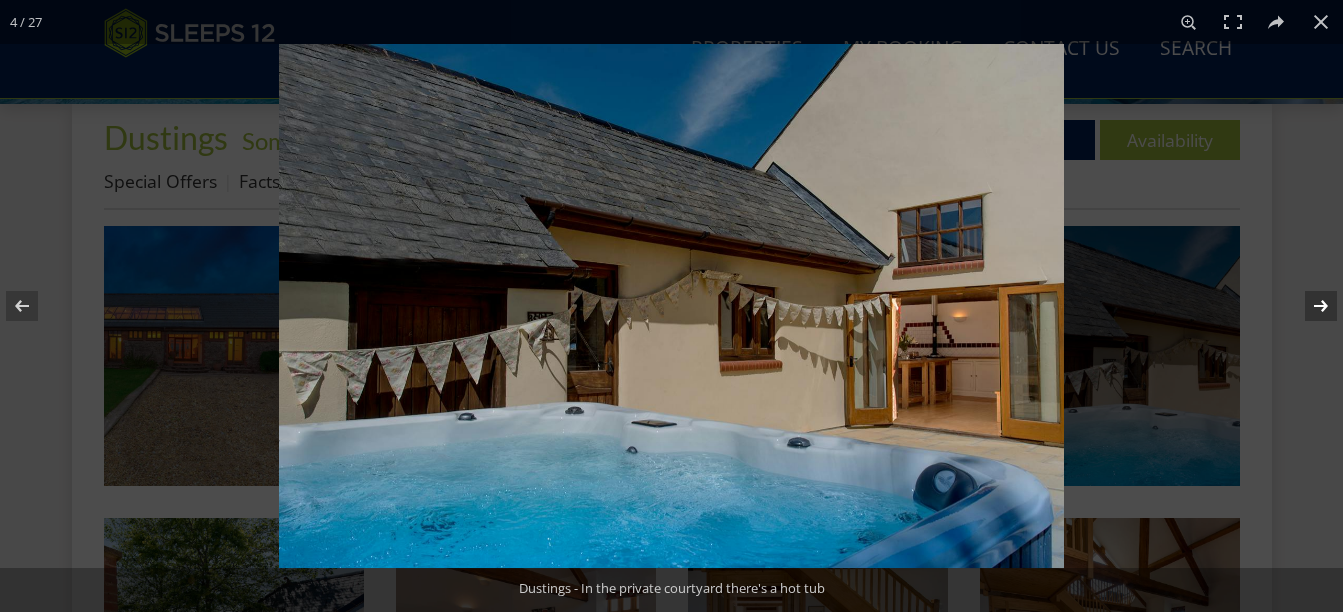 click at bounding box center (1308, 306) 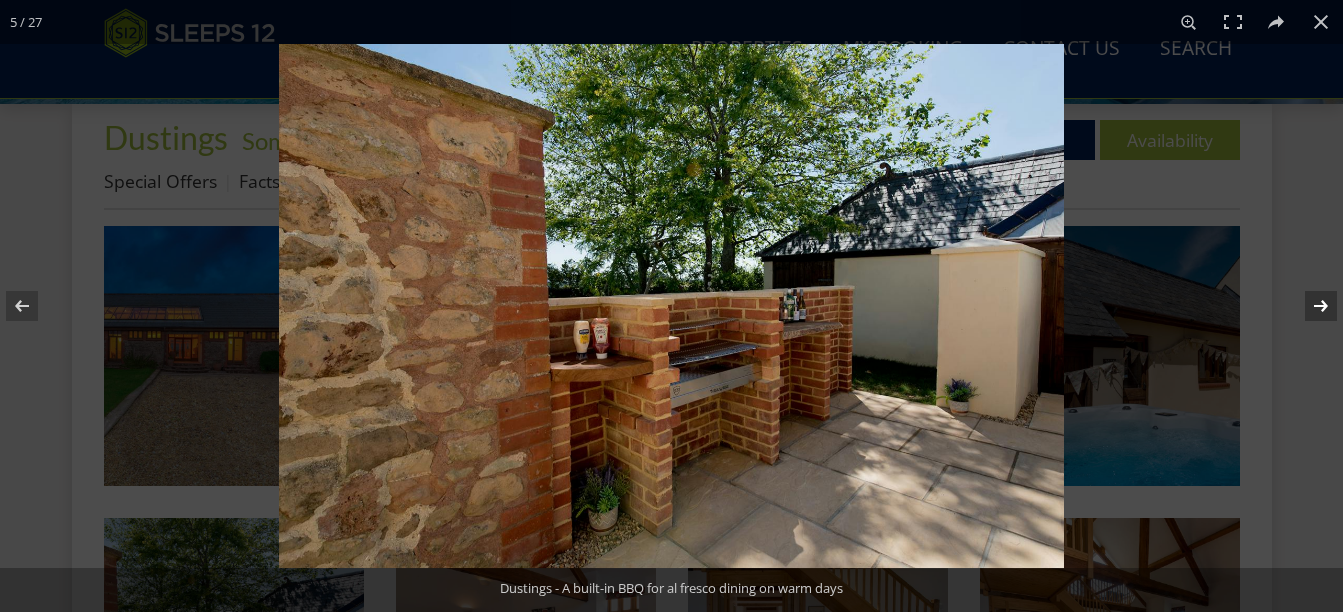 click at bounding box center [1308, 306] 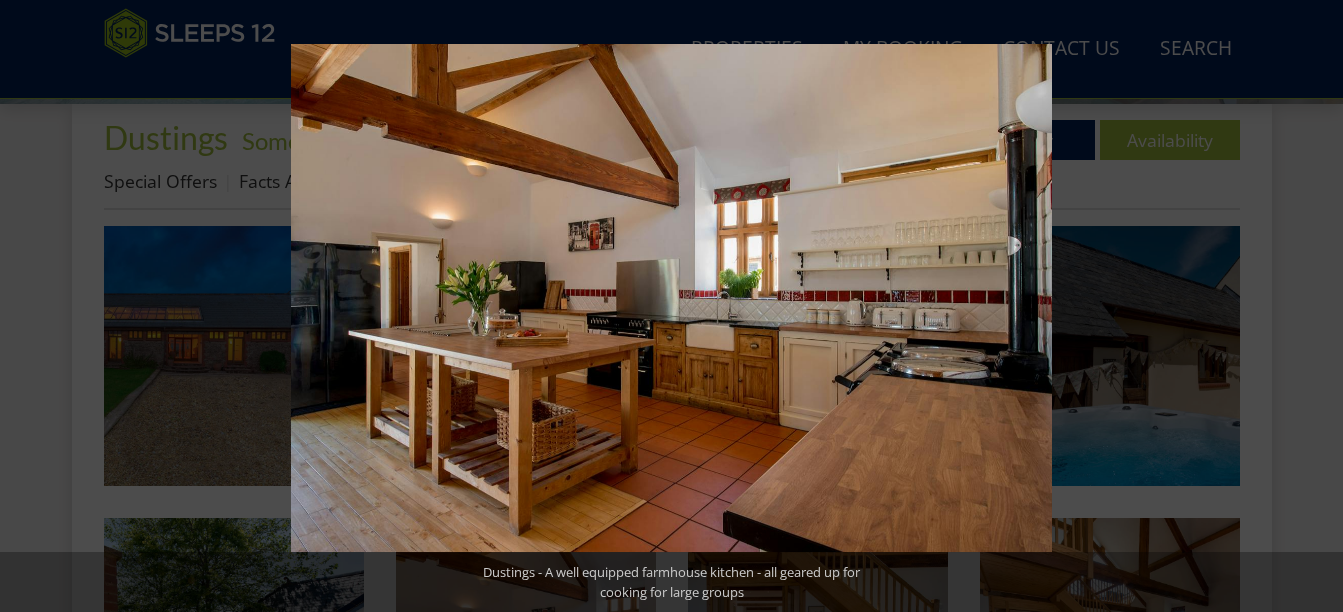 click at bounding box center [1308, 306] 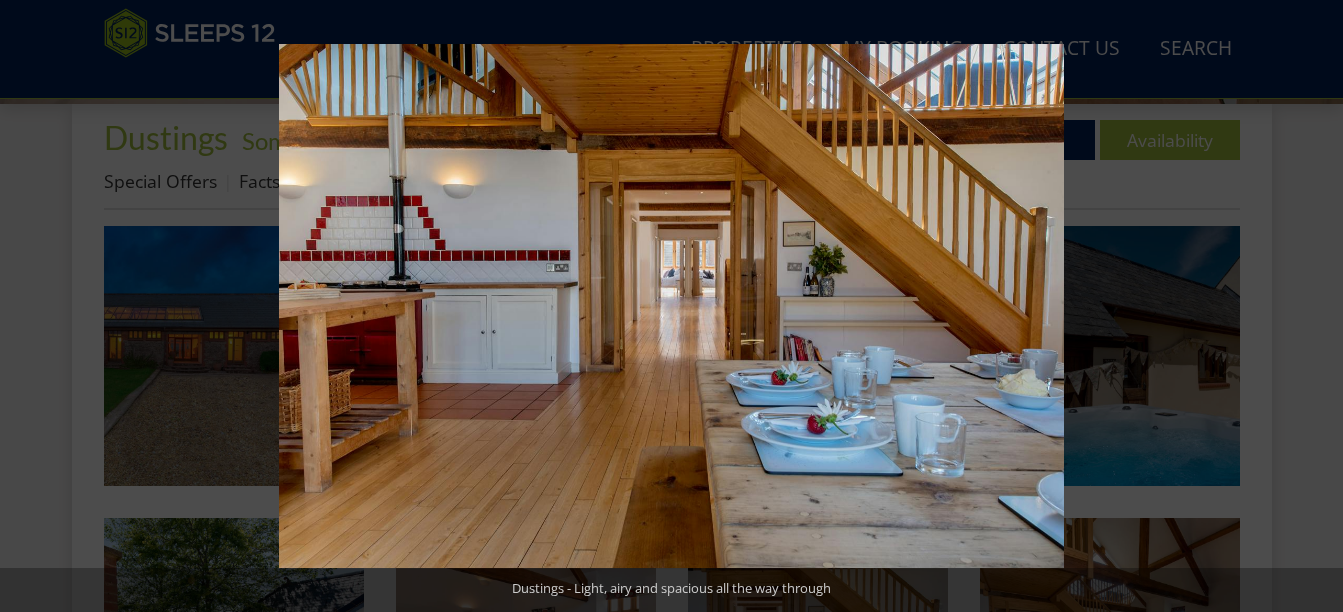 click at bounding box center [1308, 306] 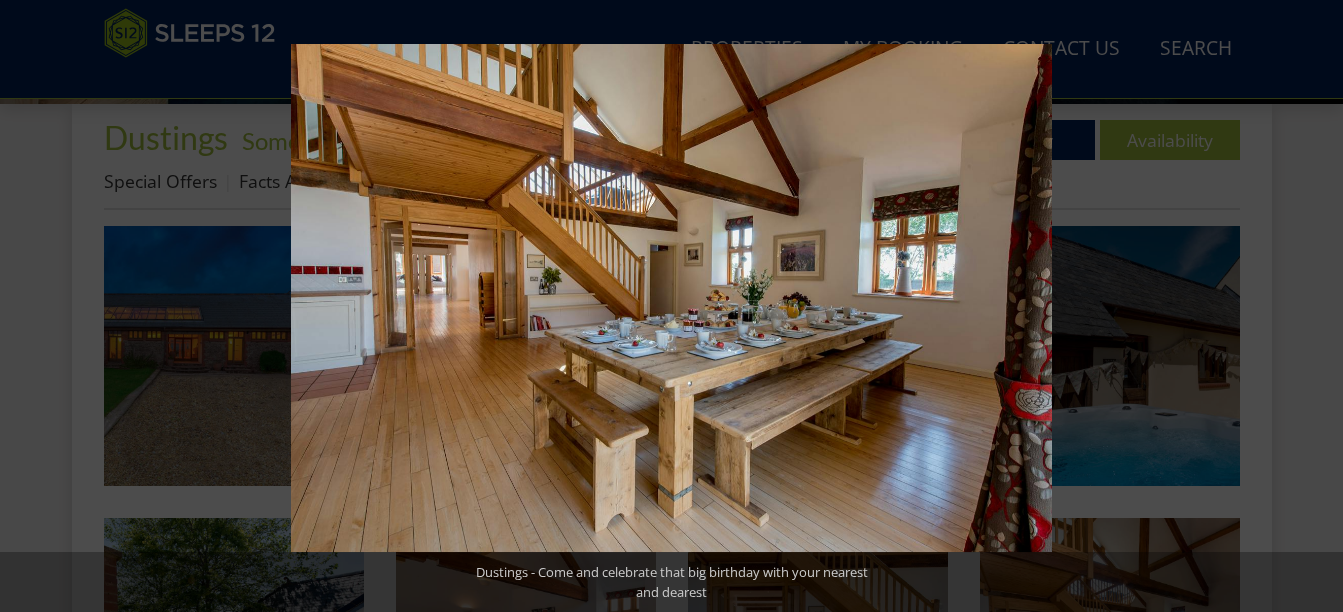 click at bounding box center (1308, 306) 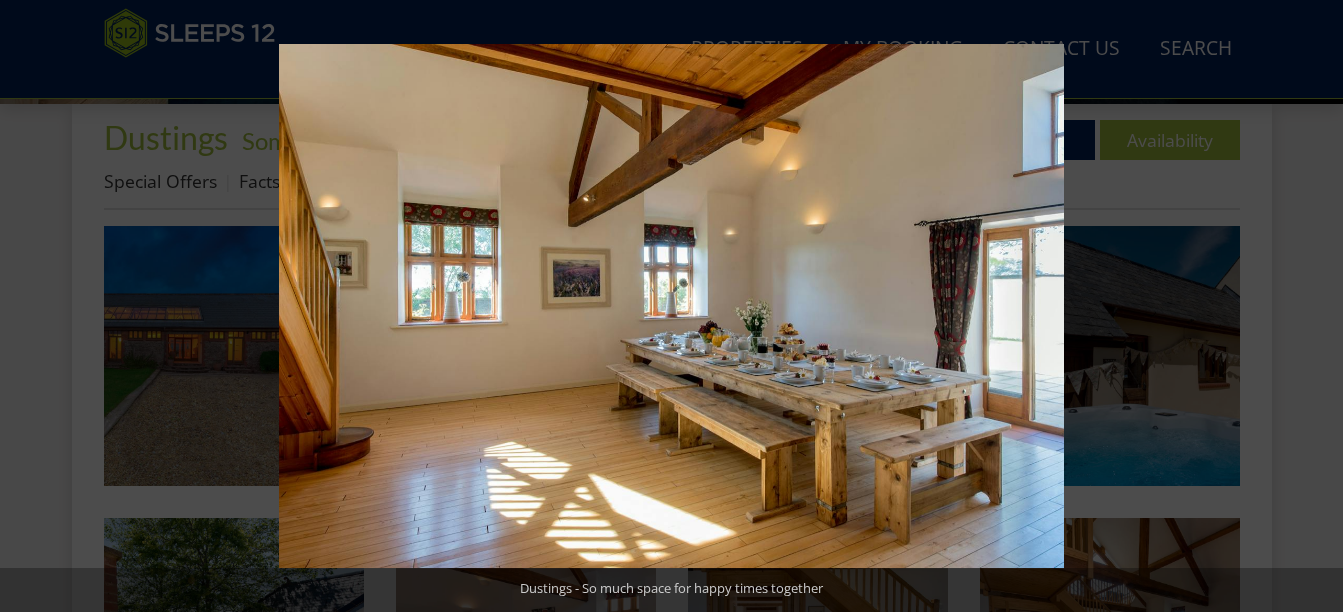 click at bounding box center (1308, 306) 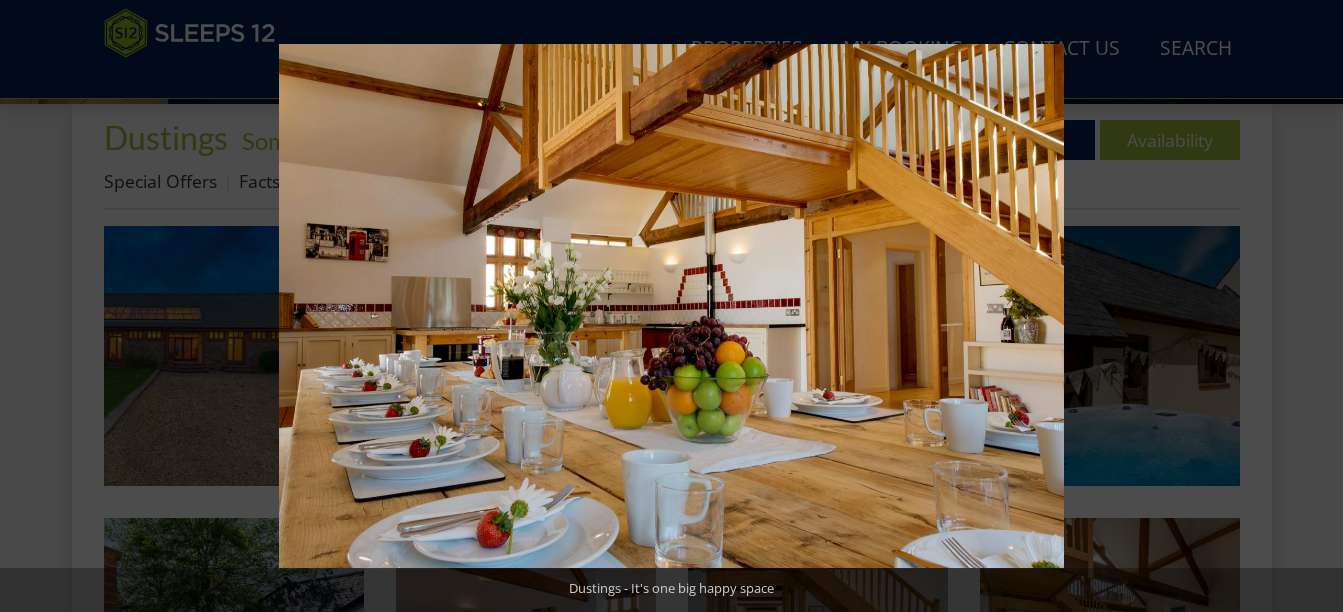 click at bounding box center (1308, 306) 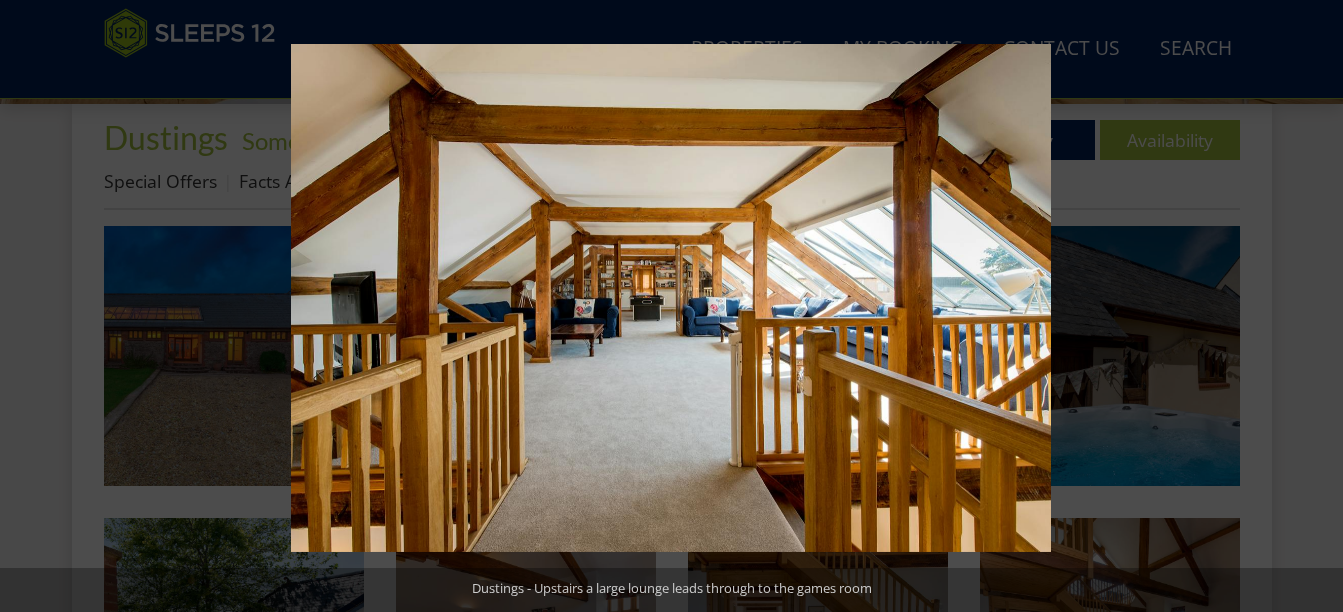 click at bounding box center (1308, 306) 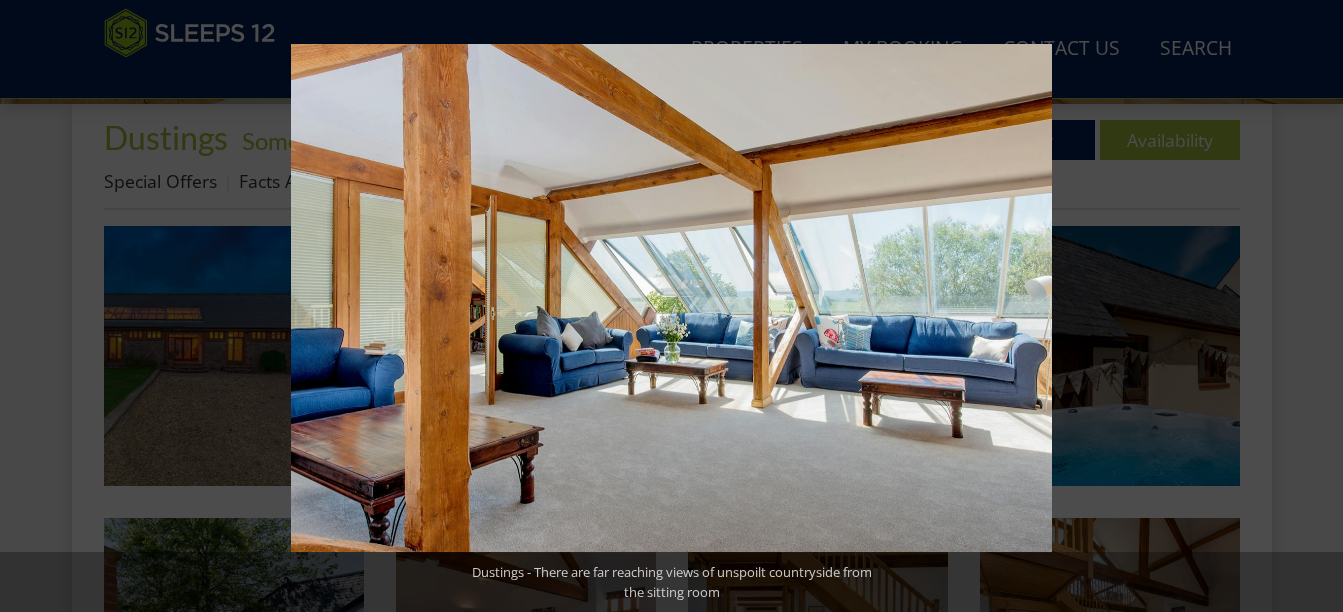 click at bounding box center (1308, 306) 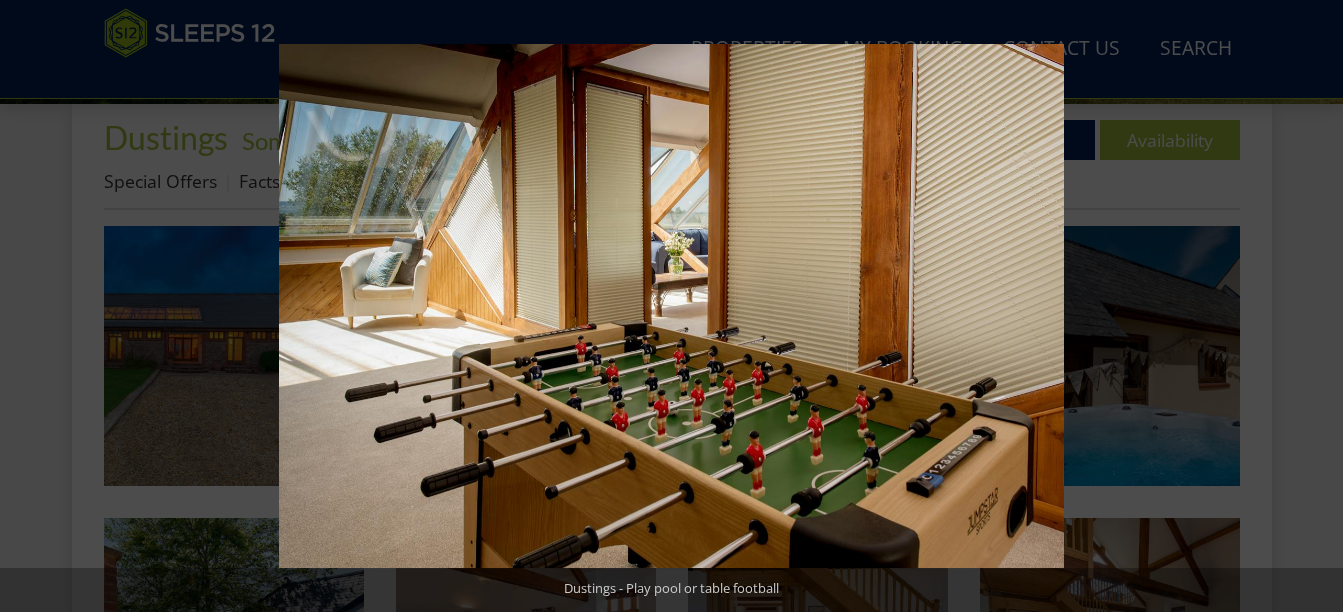 click at bounding box center [1308, 306] 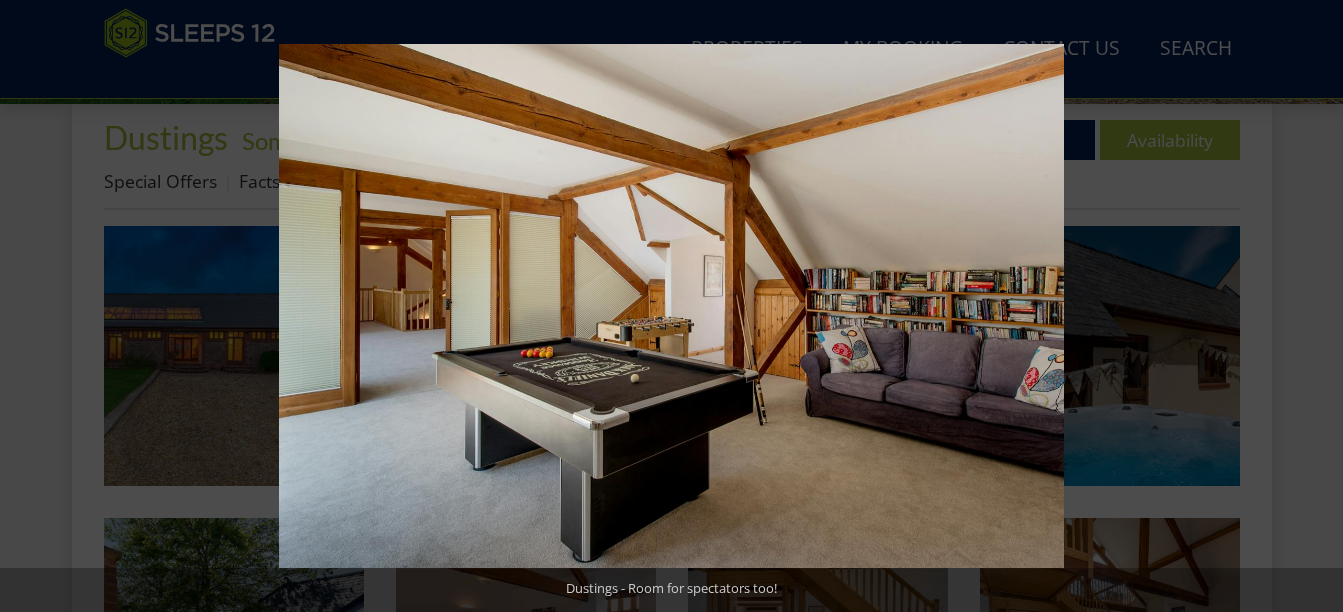 click at bounding box center (1308, 306) 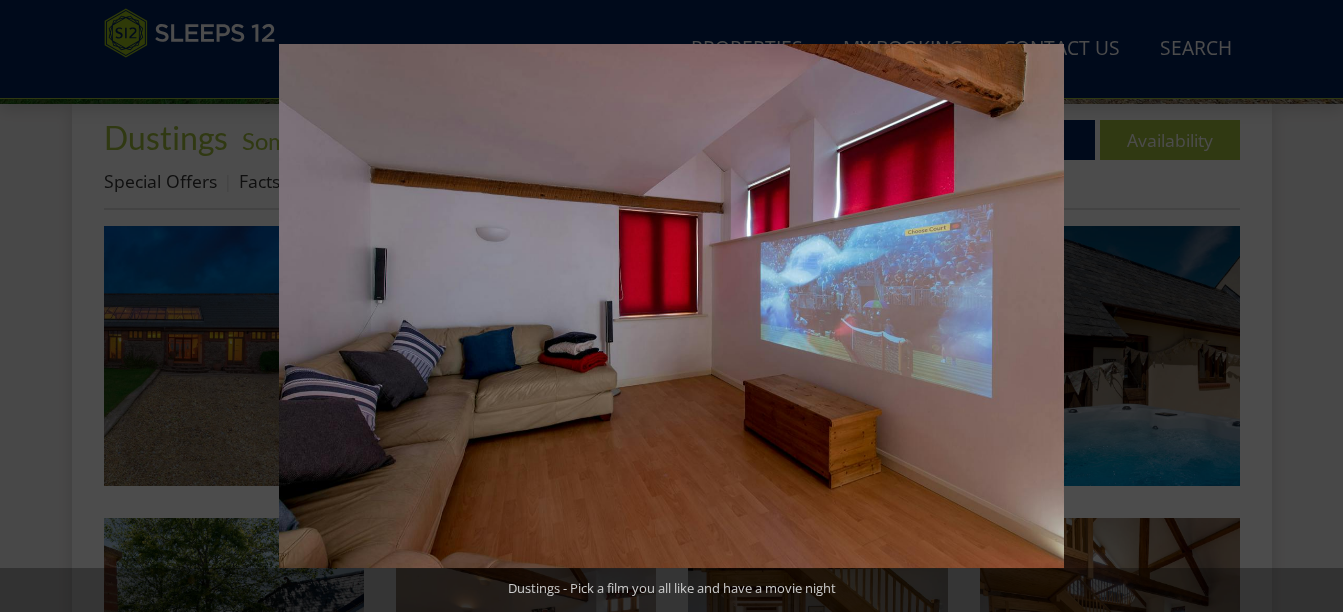 click at bounding box center [1308, 306] 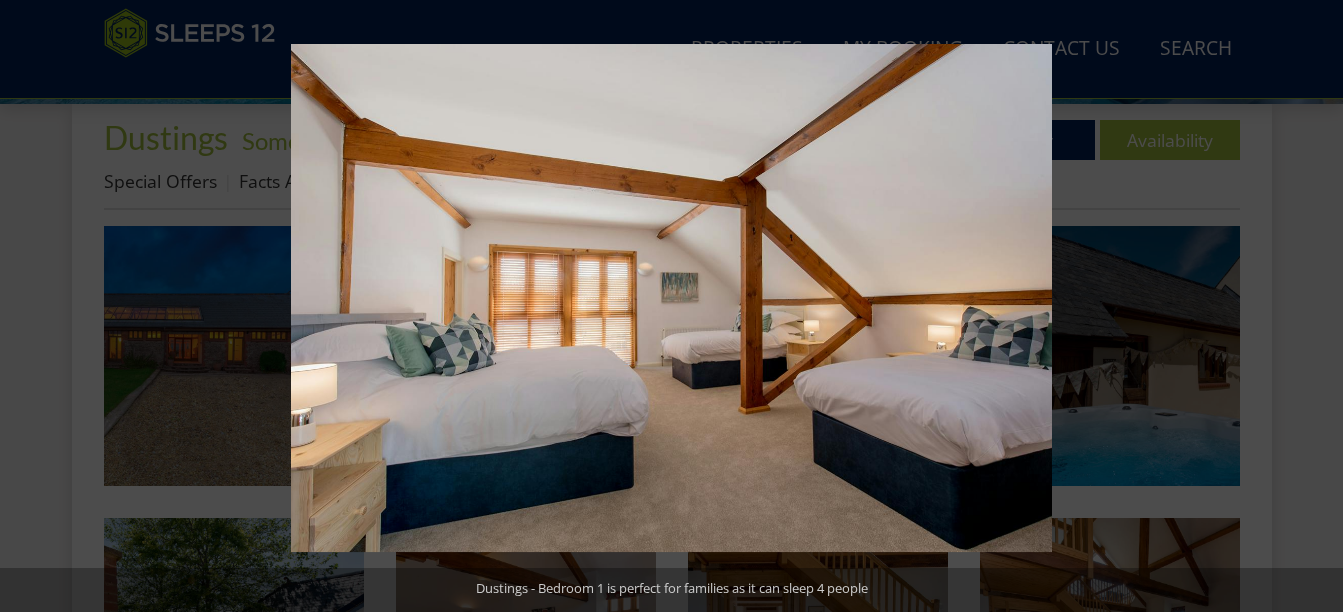 click at bounding box center (1308, 306) 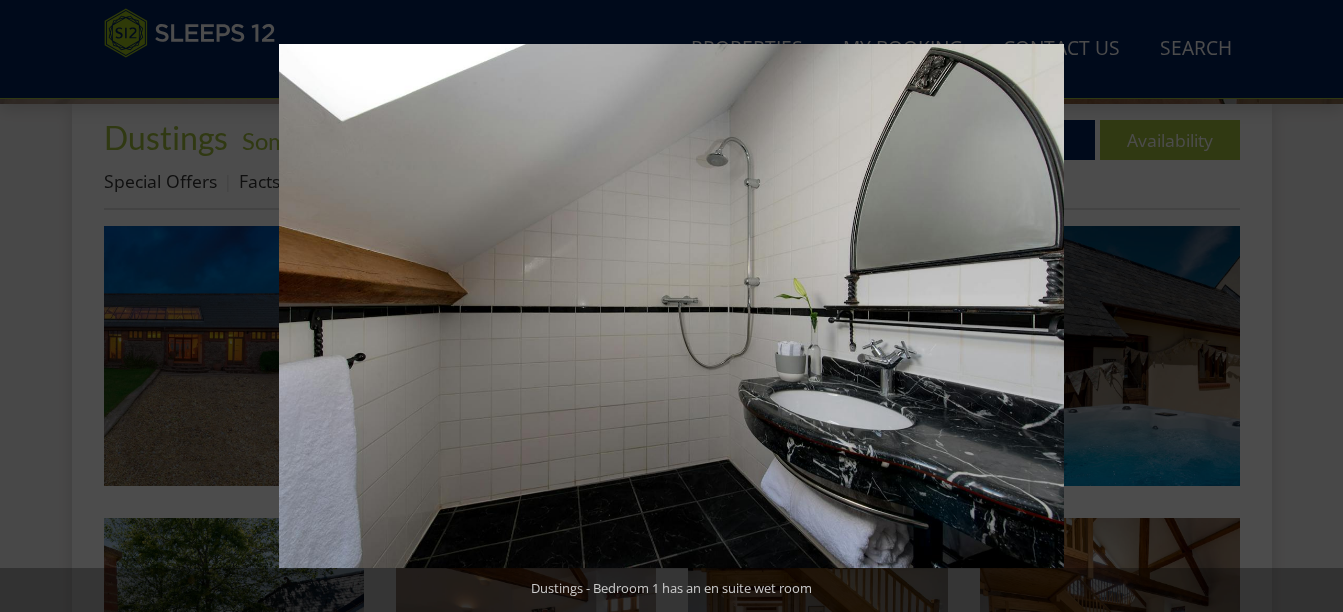 click at bounding box center [1308, 306] 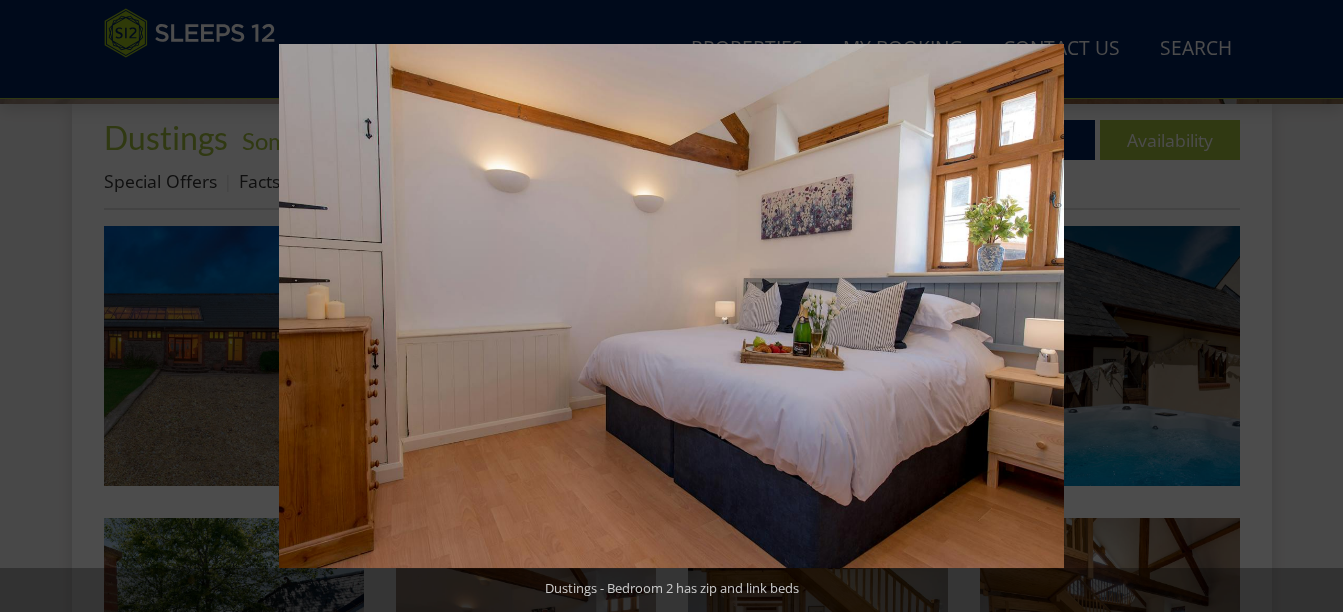 click at bounding box center (1308, 306) 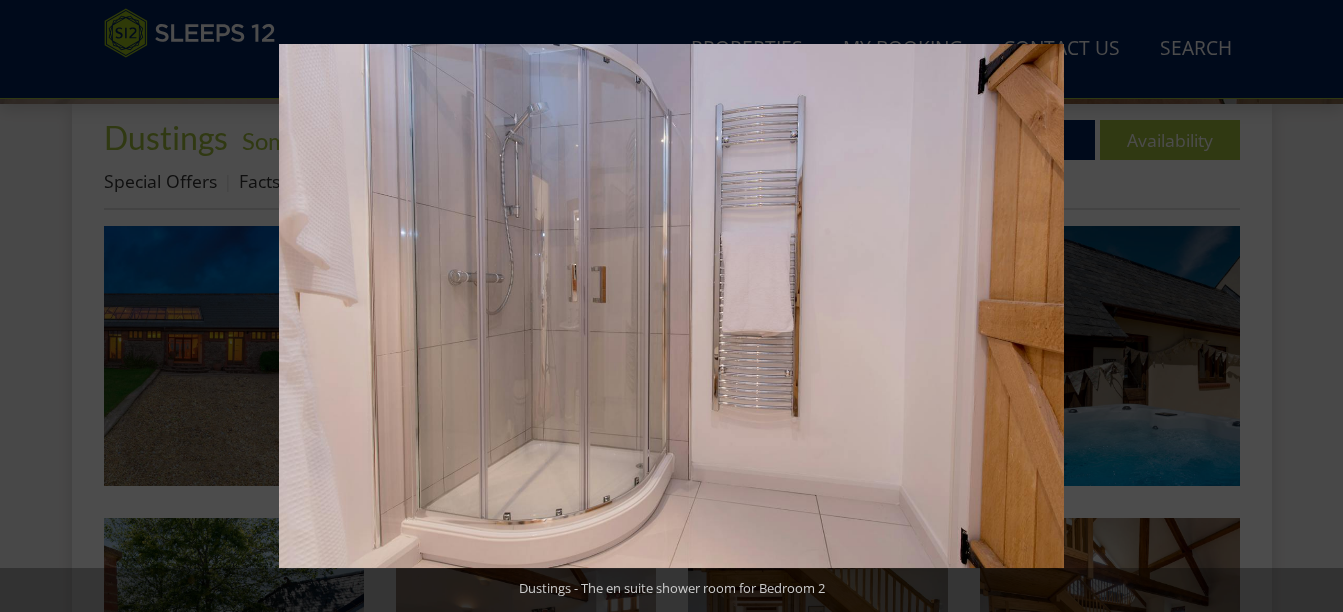 click at bounding box center (1308, 306) 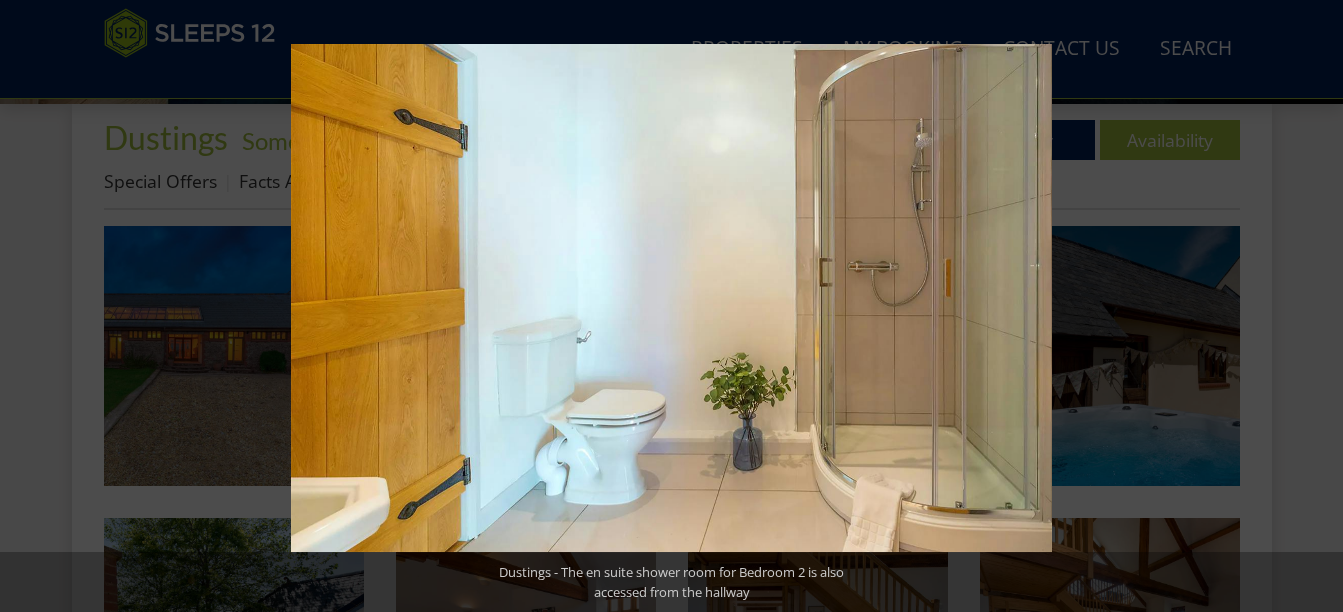 click at bounding box center [1308, 306] 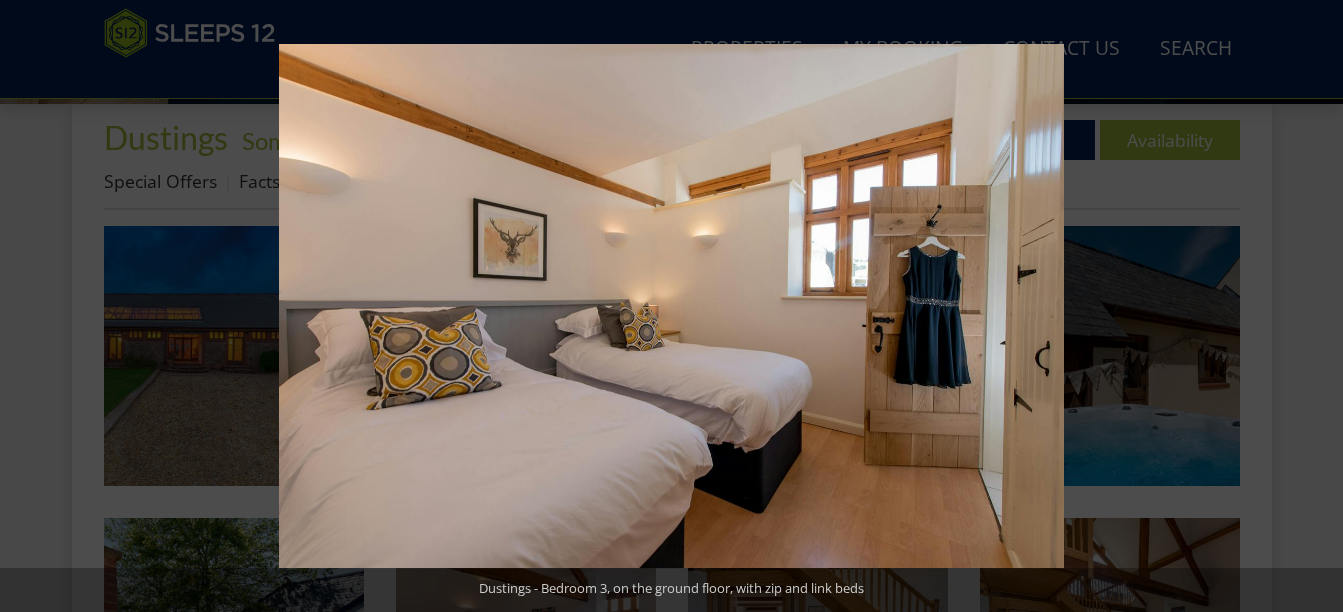 click at bounding box center [1308, 306] 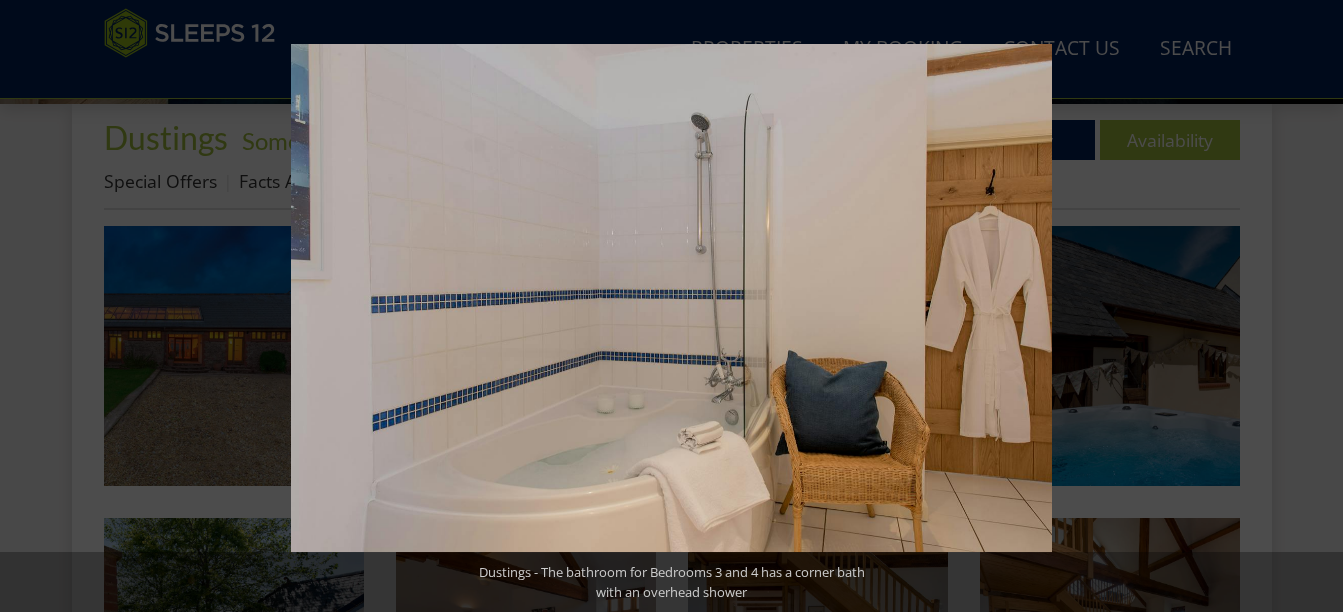 click at bounding box center [1308, 306] 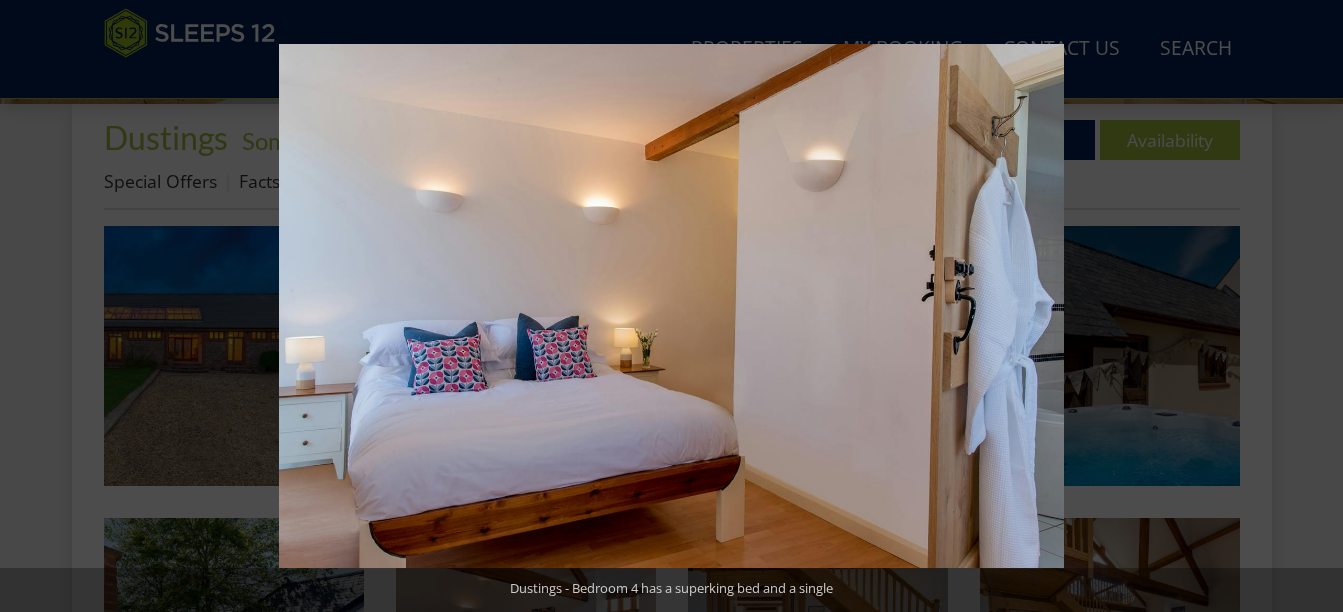 click at bounding box center [1308, 306] 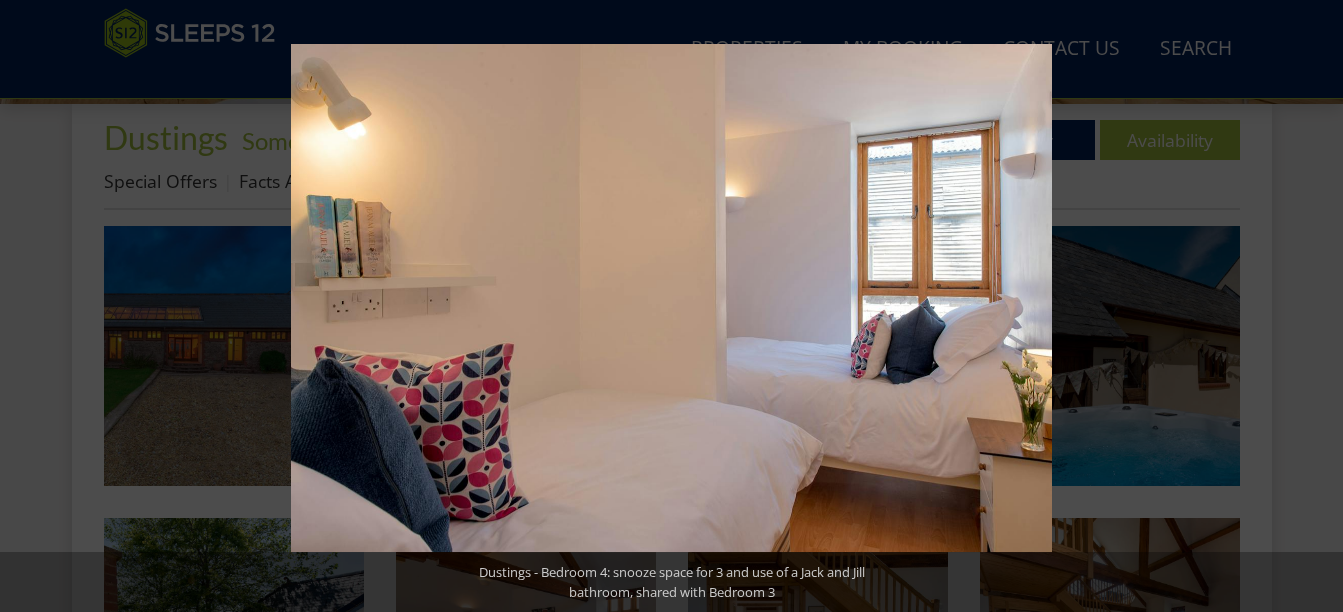 click at bounding box center [1308, 306] 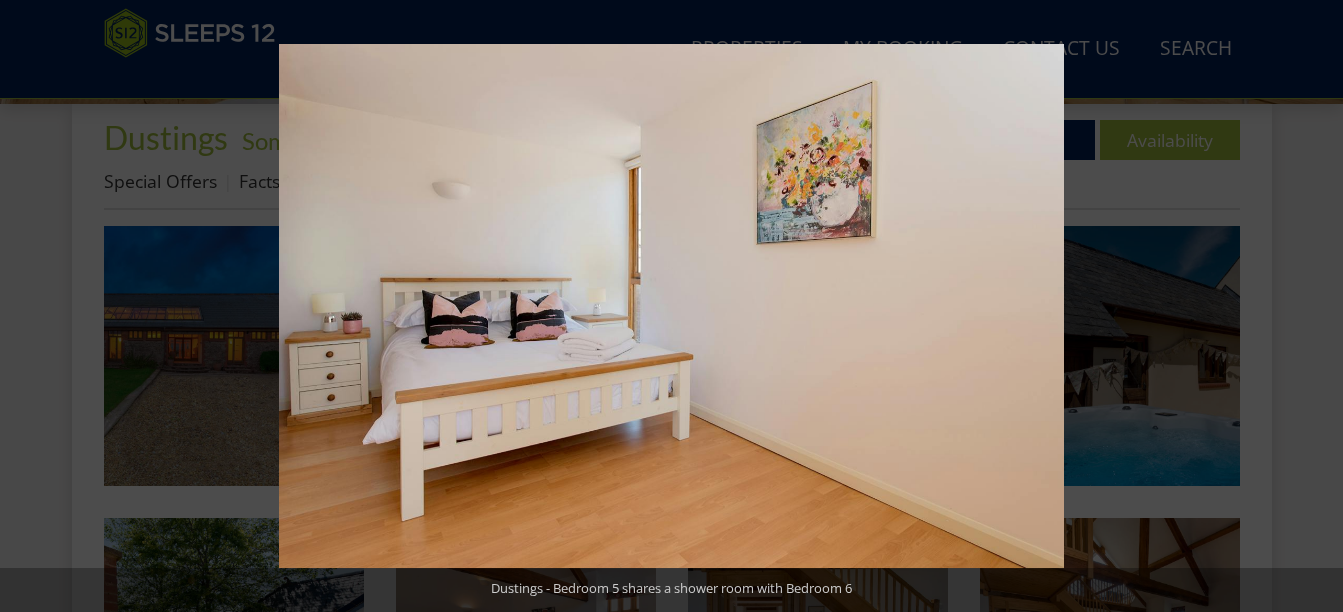 click at bounding box center (1308, 306) 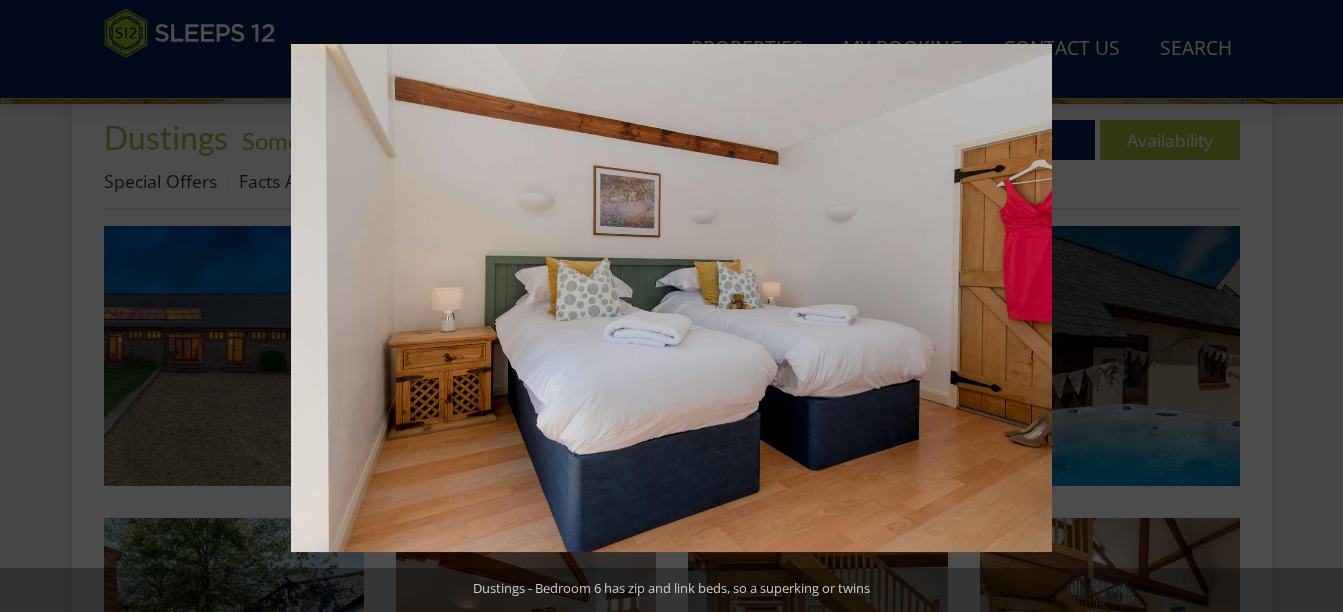 click at bounding box center (1308, 306) 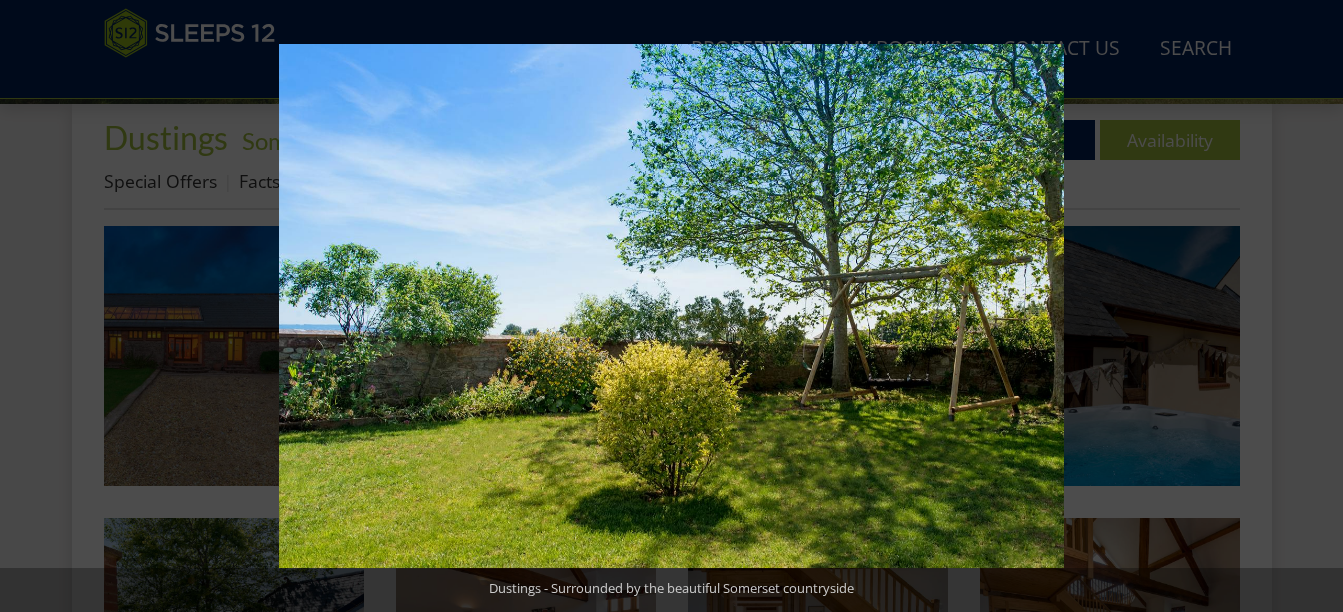 click at bounding box center (1308, 306) 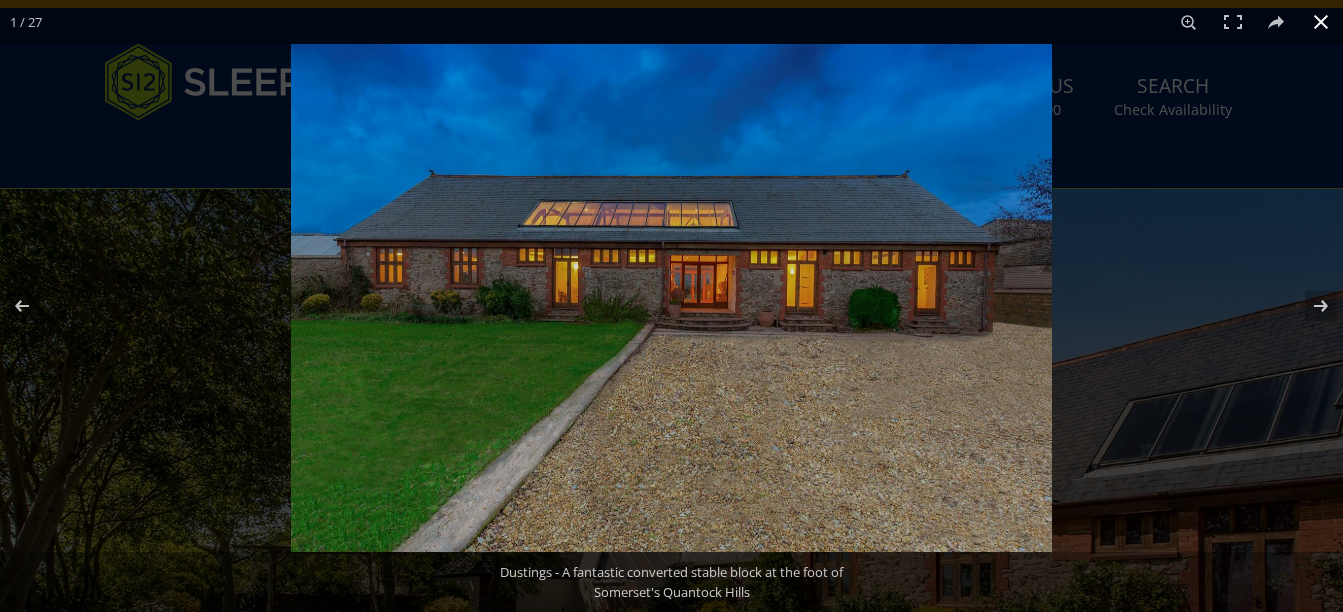 scroll, scrollTop: 0, scrollLeft: 0, axis: both 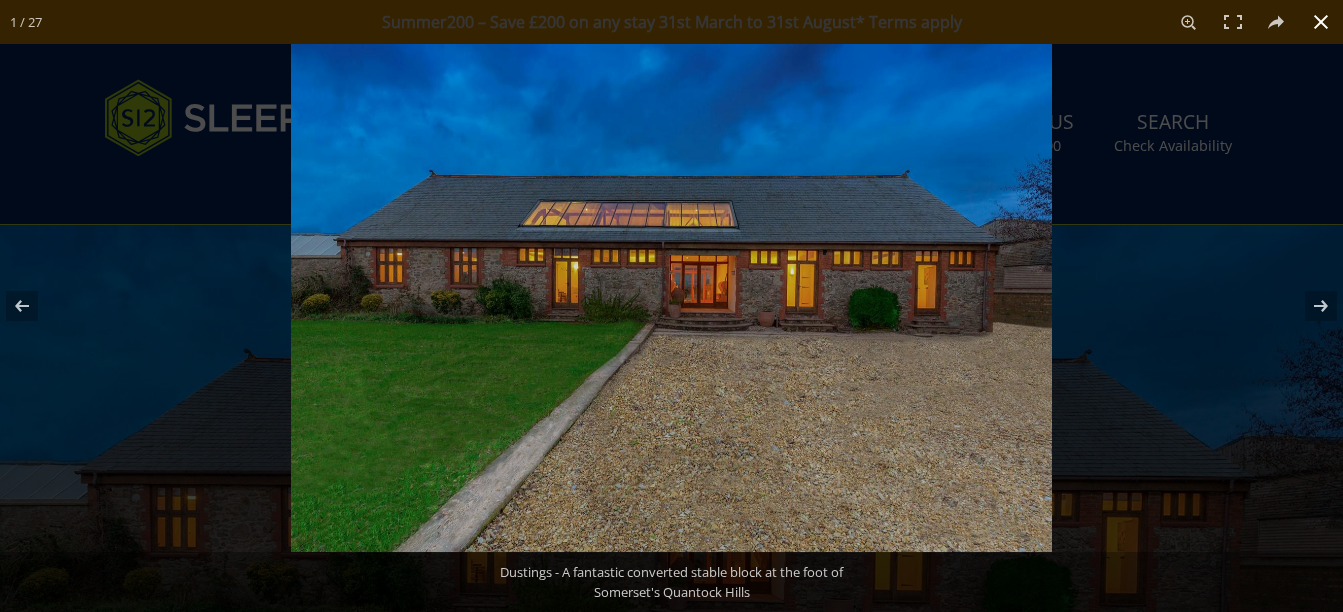 click at bounding box center (1321, 22) 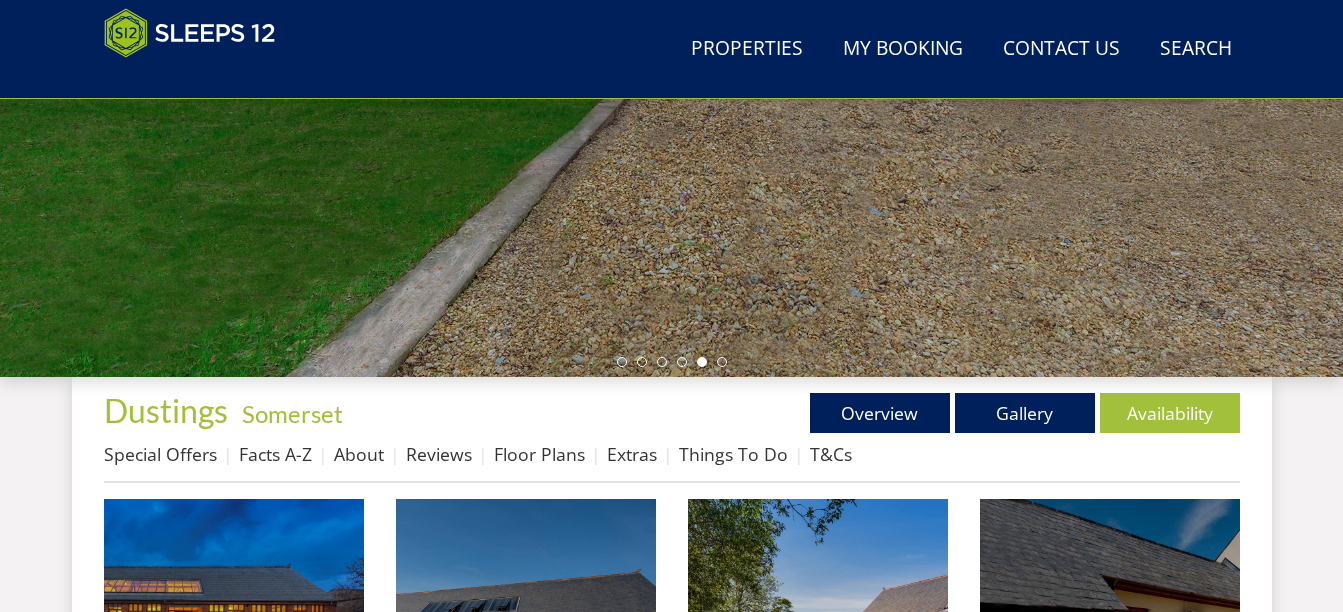 scroll, scrollTop: 531, scrollLeft: 0, axis: vertical 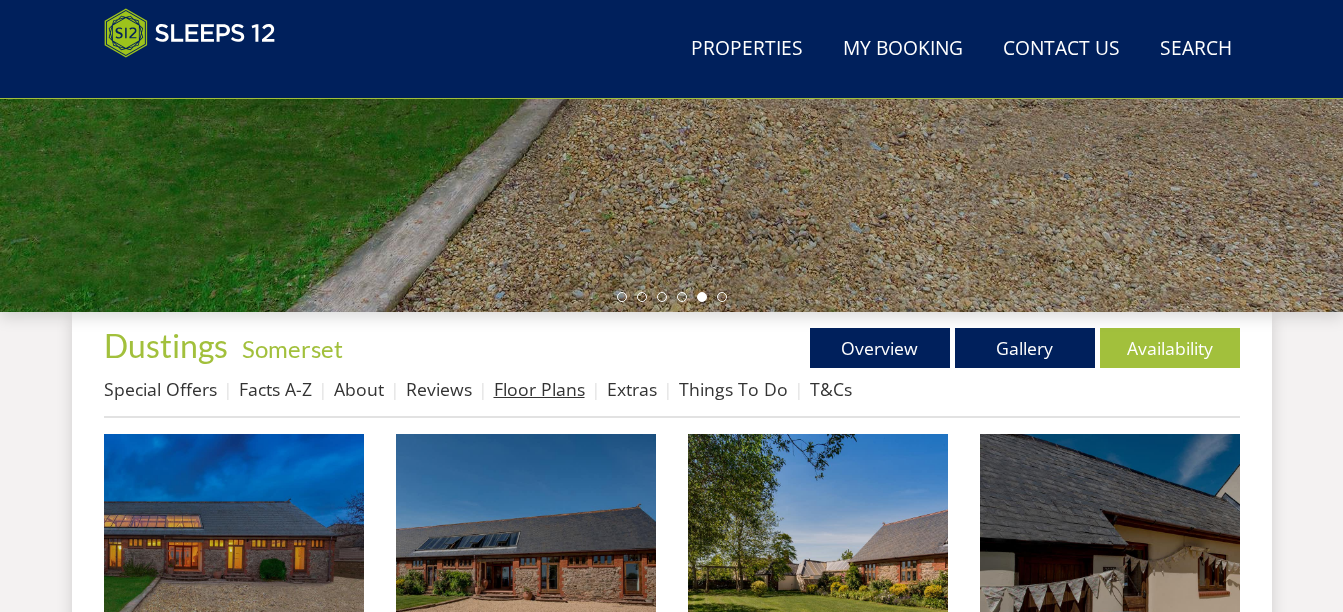 click on "Floor Plans" at bounding box center (539, 389) 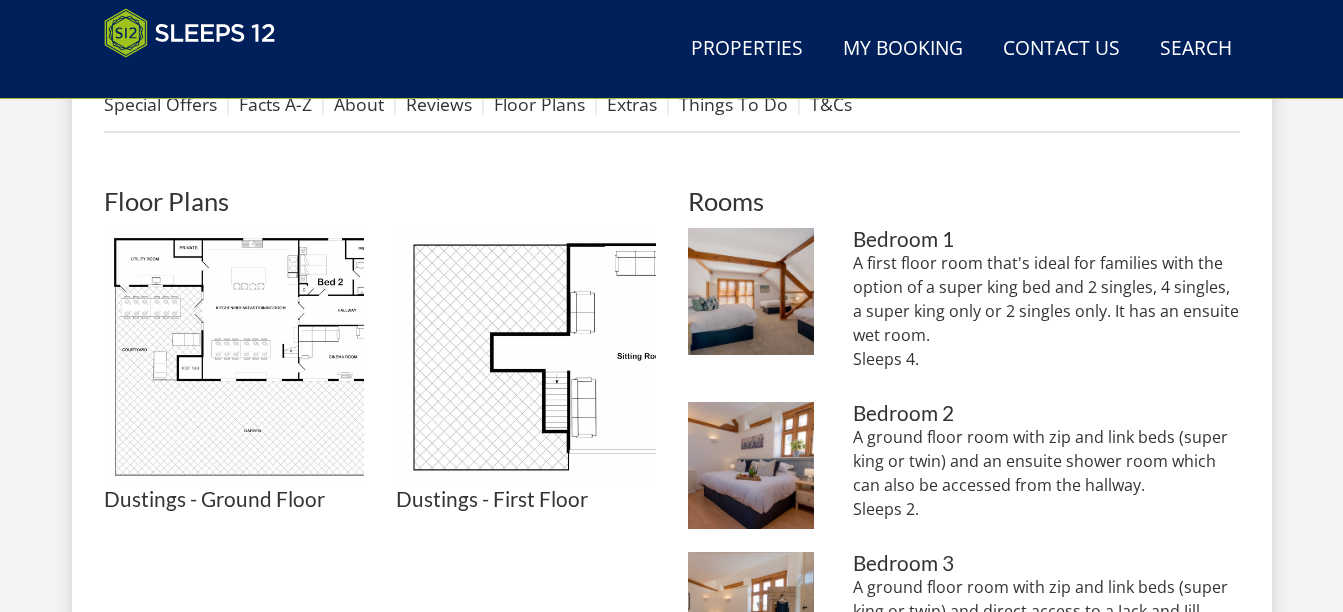 scroll, scrollTop: 900, scrollLeft: 0, axis: vertical 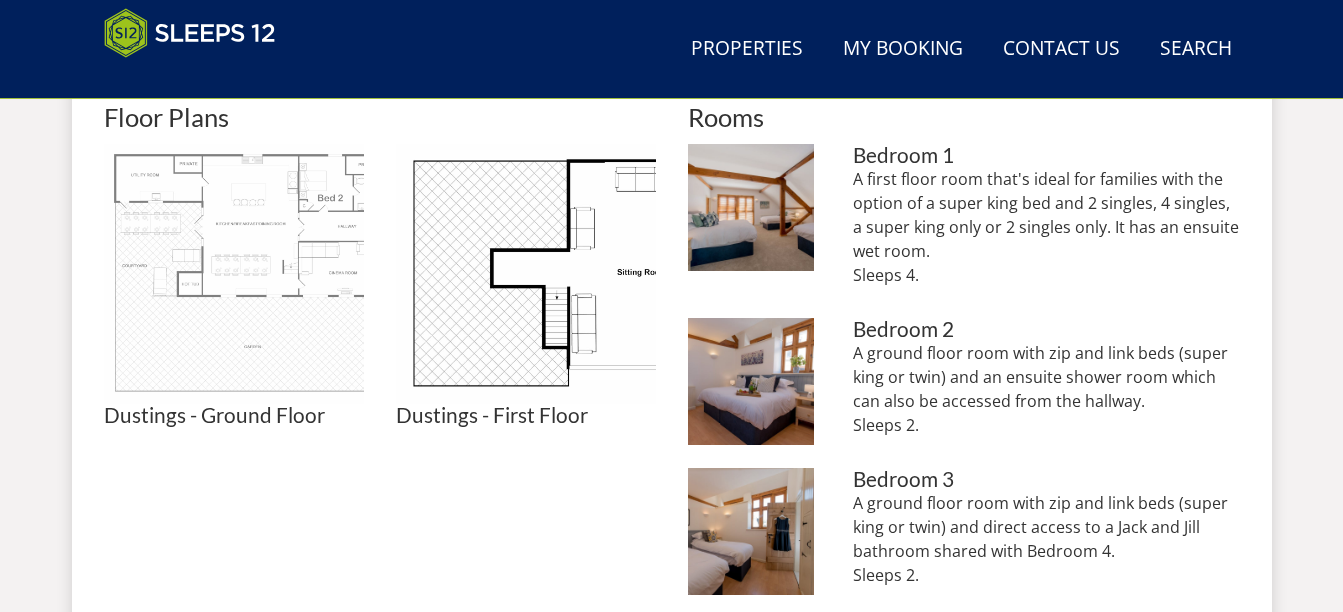 click at bounding box center (234, 274) 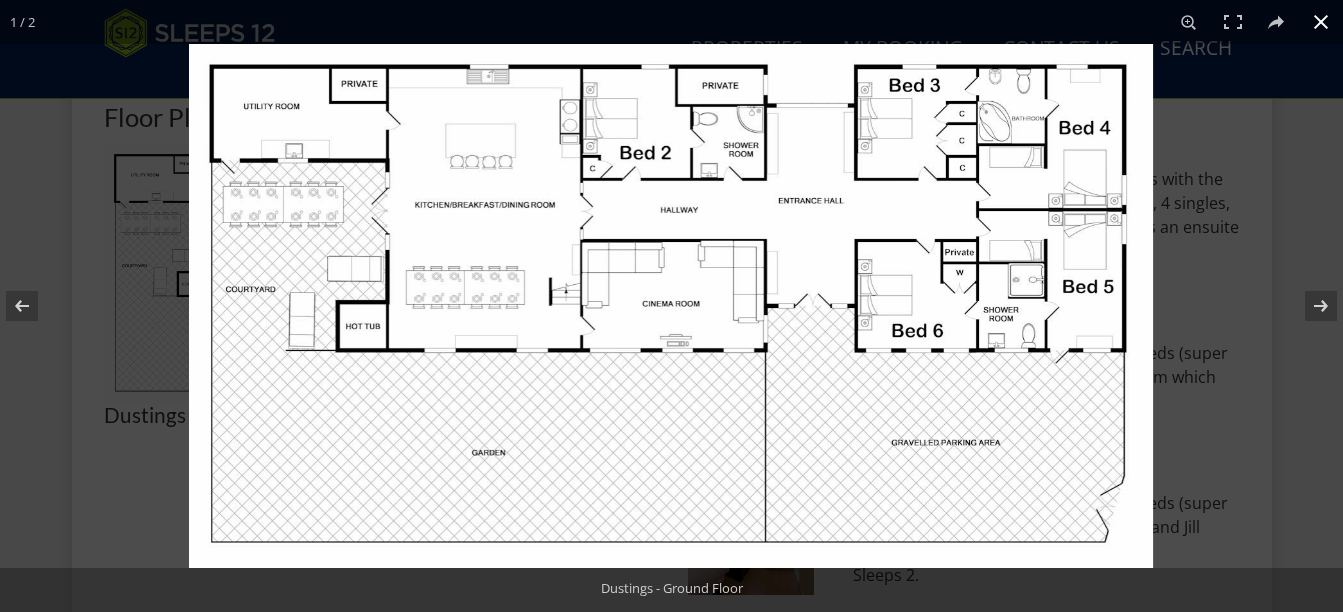 click at bounding box center (1321, 22) 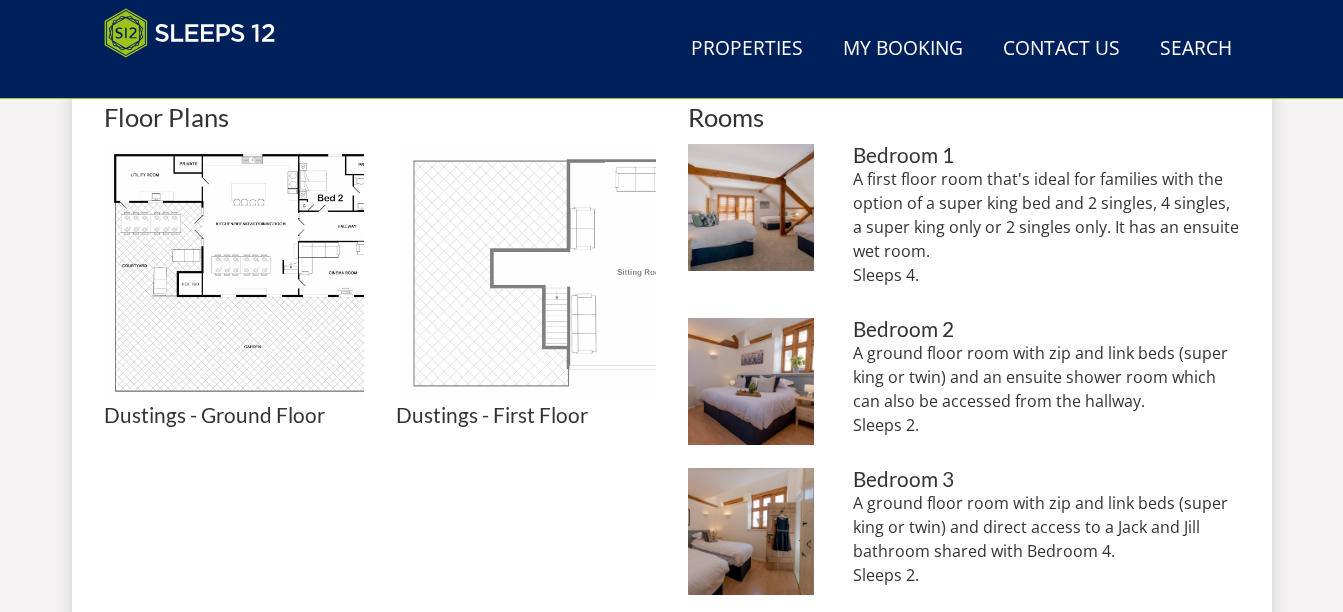 click at bounding box center (526, 274) 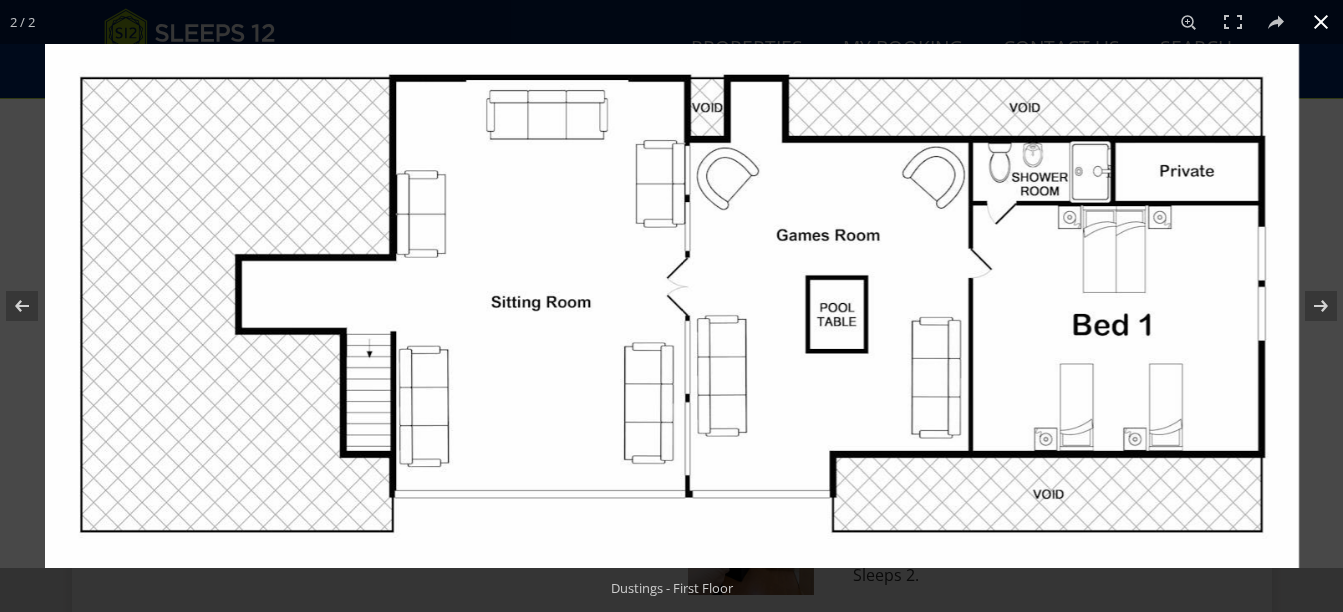 click at bounding box center [1321, 22] 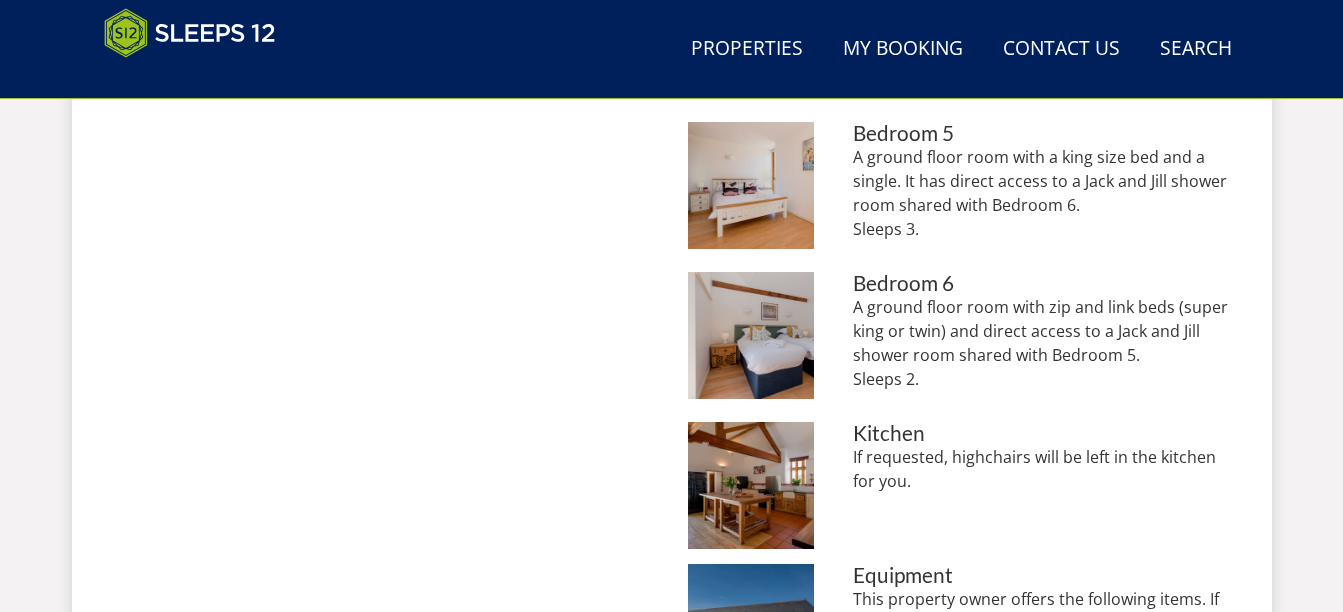 scroll, scrollTop: 1683, scrollLeft: 0, axis: vertical 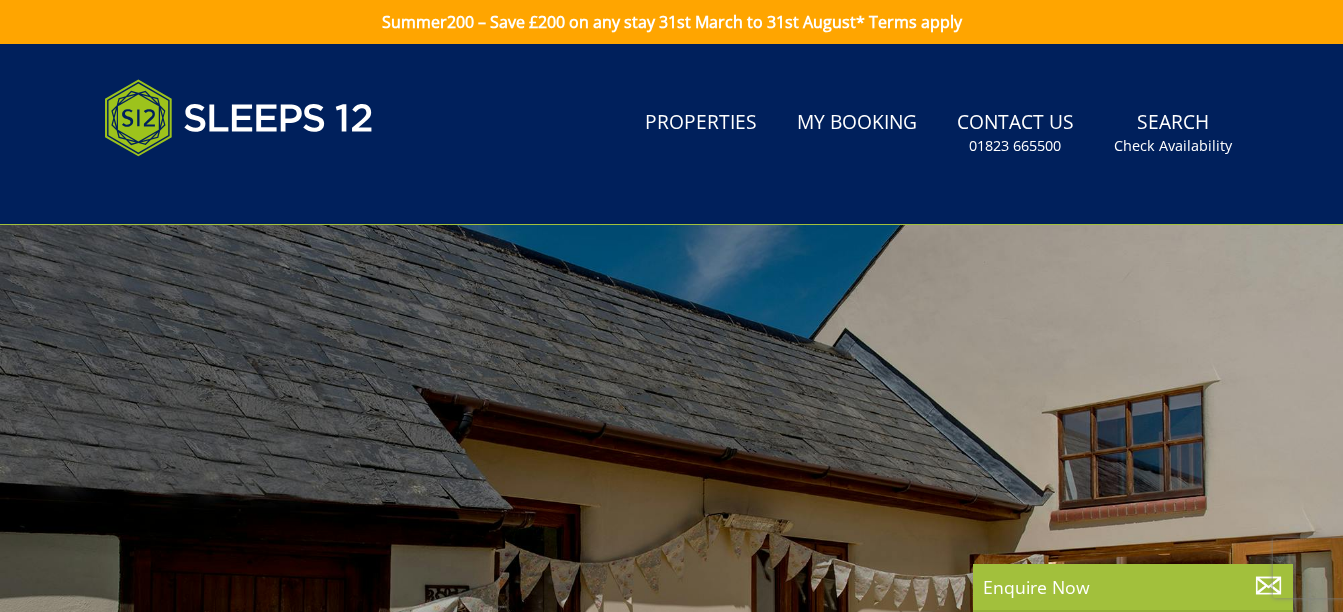 click at bounding box center [671, 575] 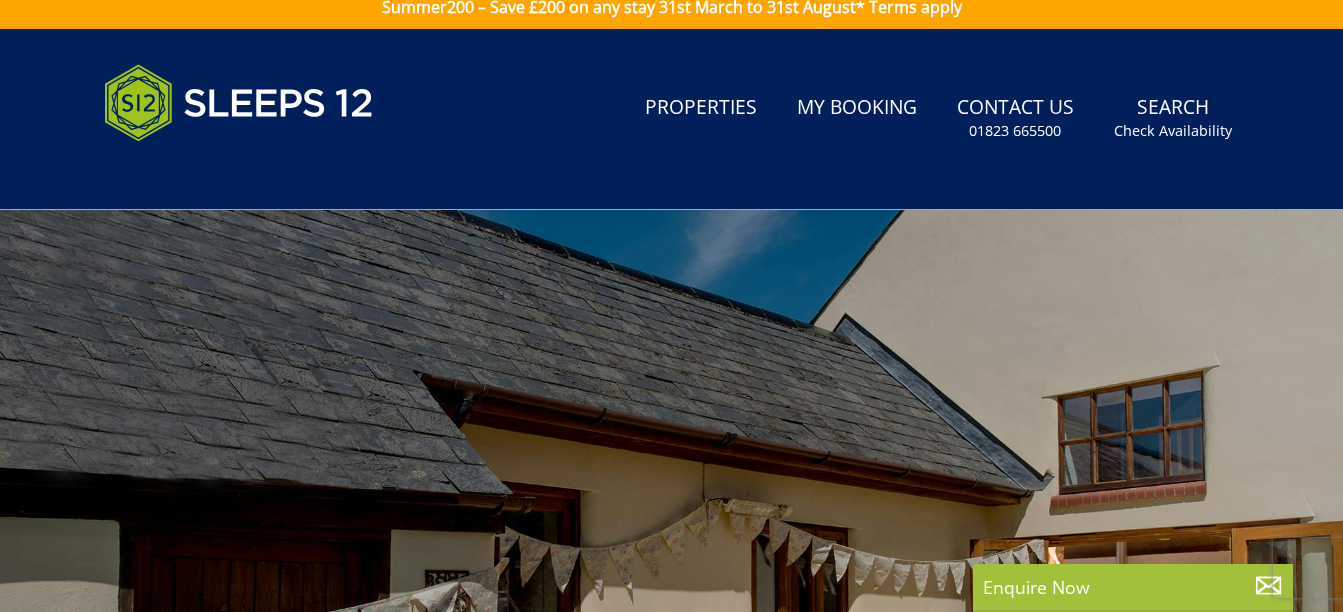scroll, scrollTop: 0, scrollLeft: 0, axis: both 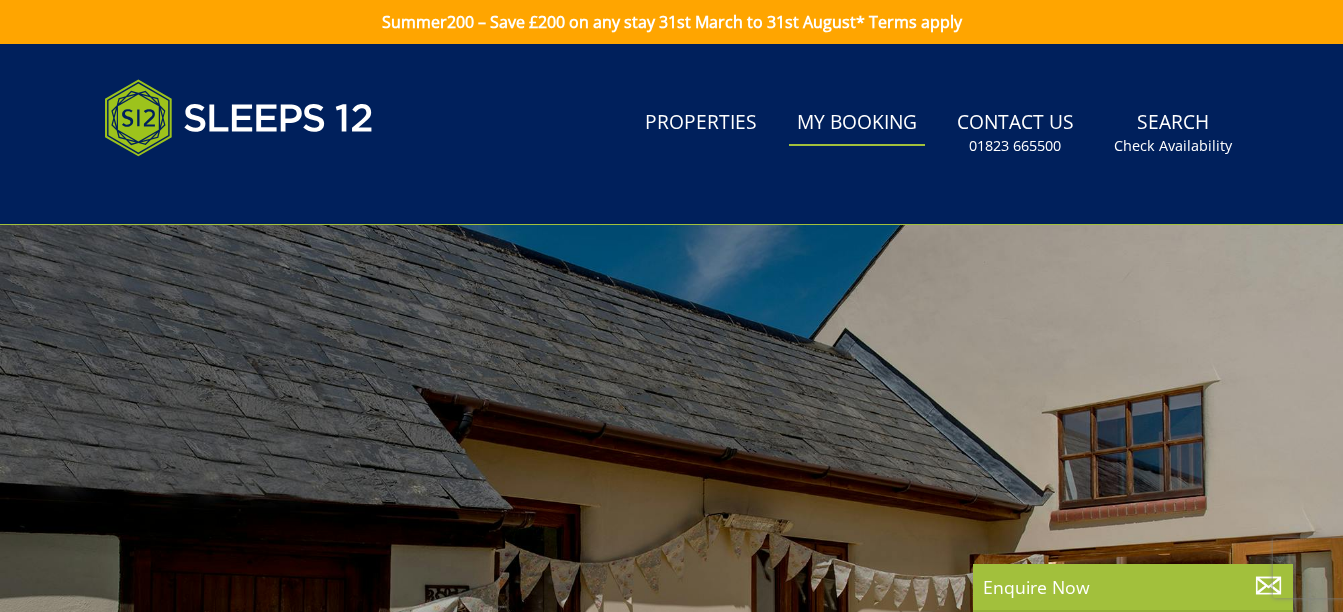 click on "My Booking" at bounding box center [857, 123] 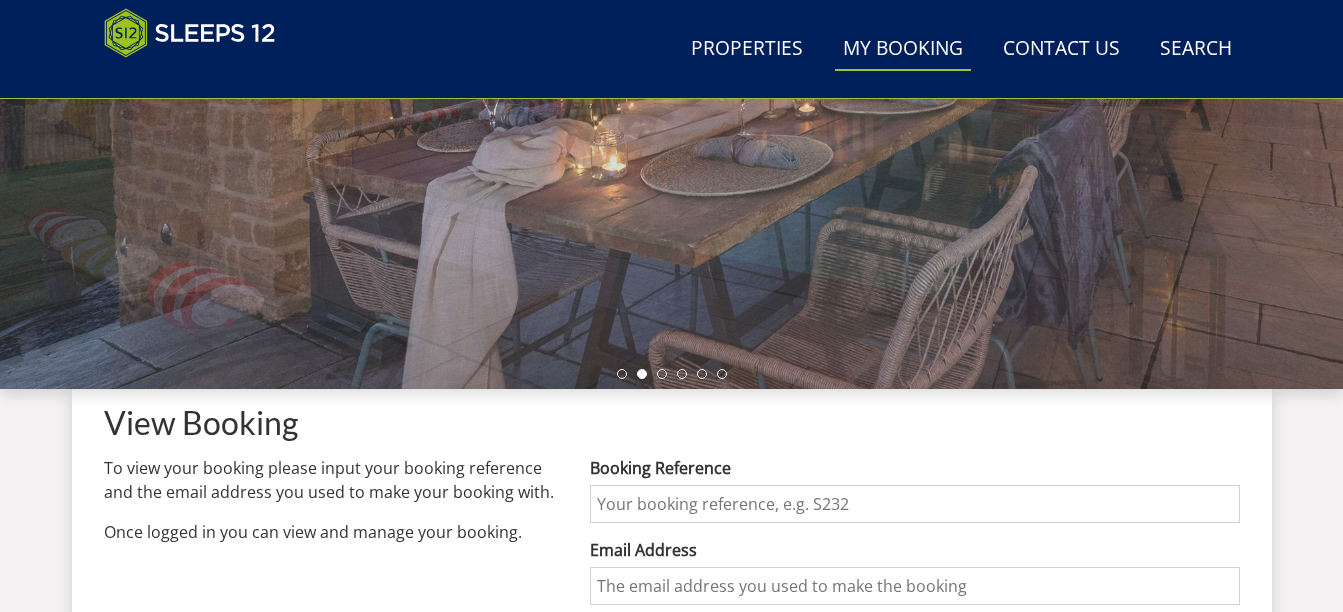 scroll, scrollTop: 479, scrollLeft: 0, axis: vertical 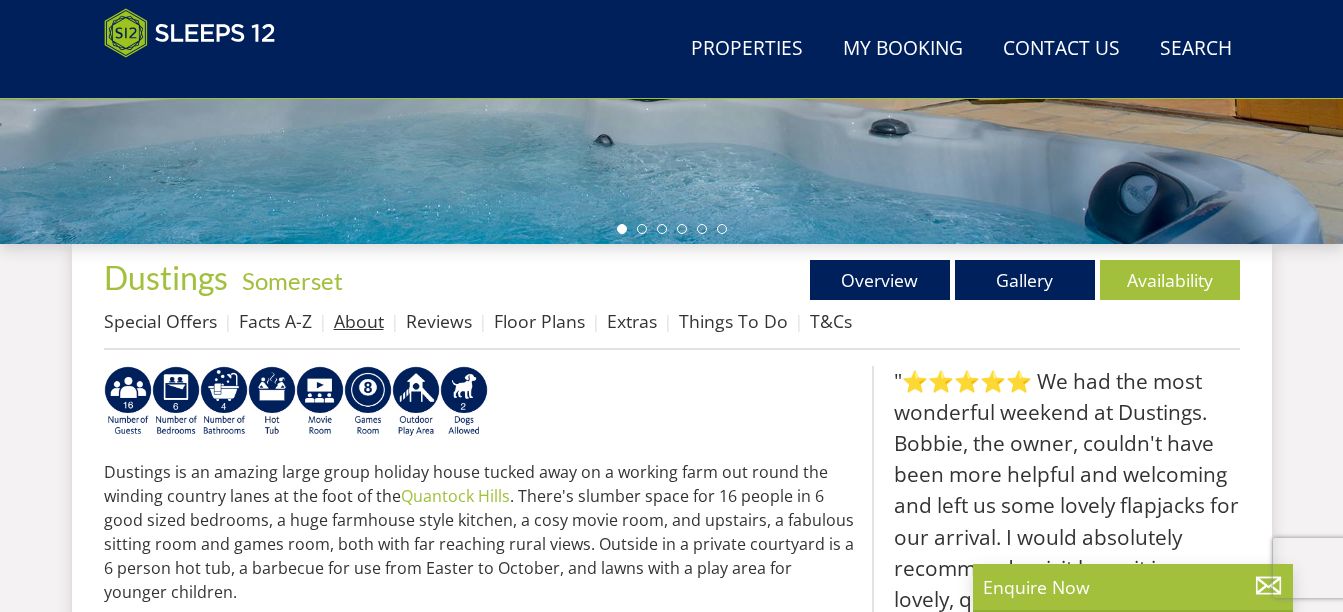 click on "About" at bounding box center [359, 321] 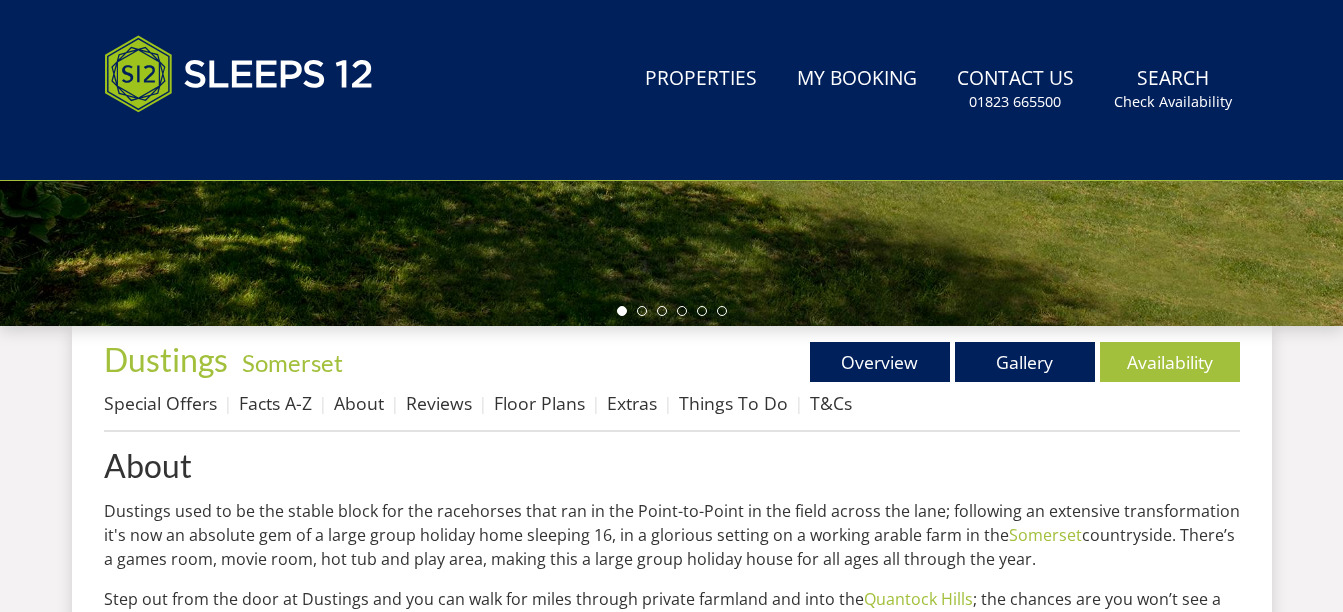 scroll, scrollTop: 0, scrollLeft: 0, axis: both 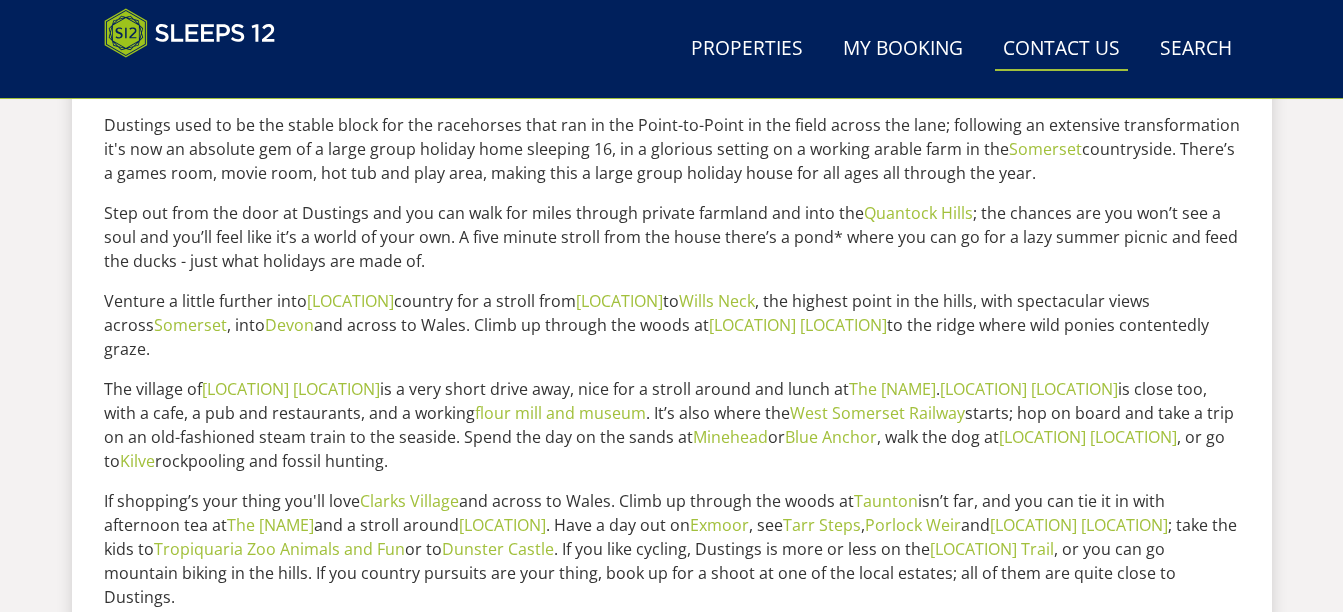 click on "Contact Us  01823 665500" at bounding box center [1061, 49] 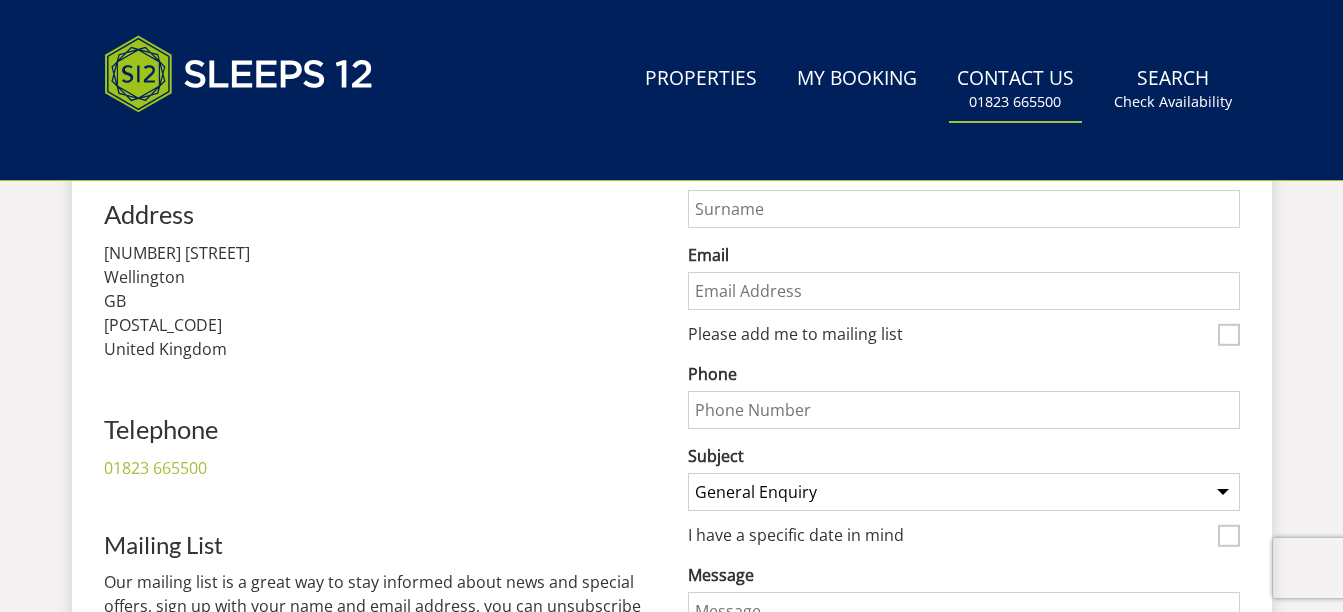 scroll, scrollTop: 0, scrollLeft: 0, axis: both 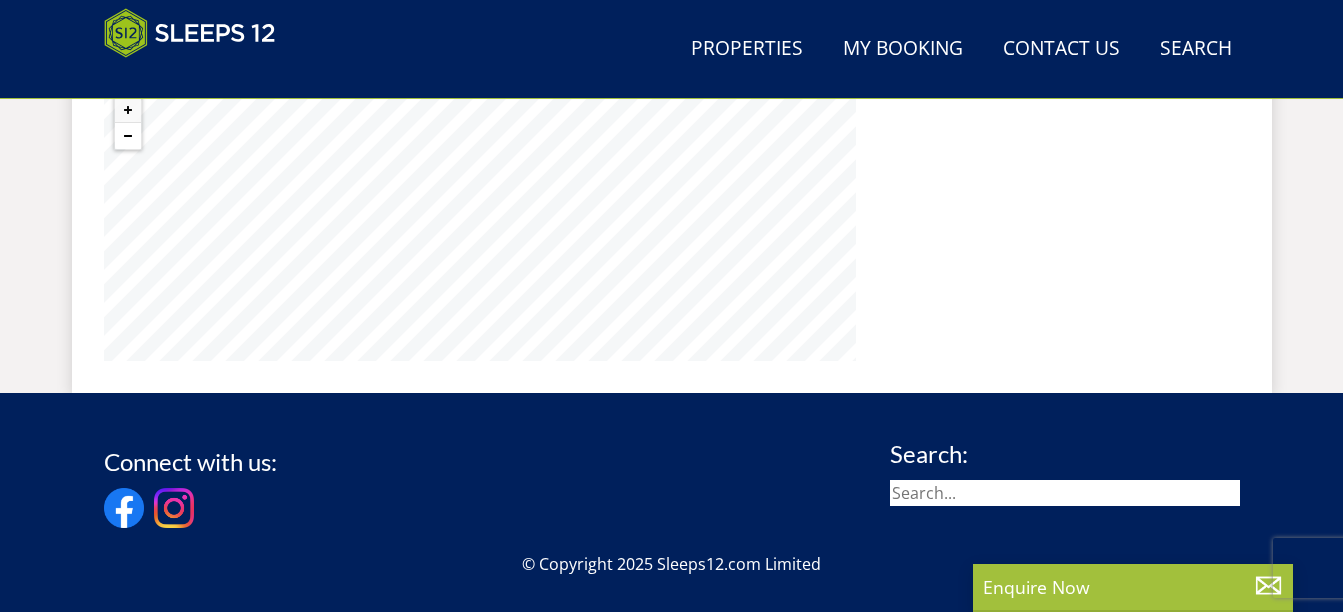 click at bounding box center [128, 136] 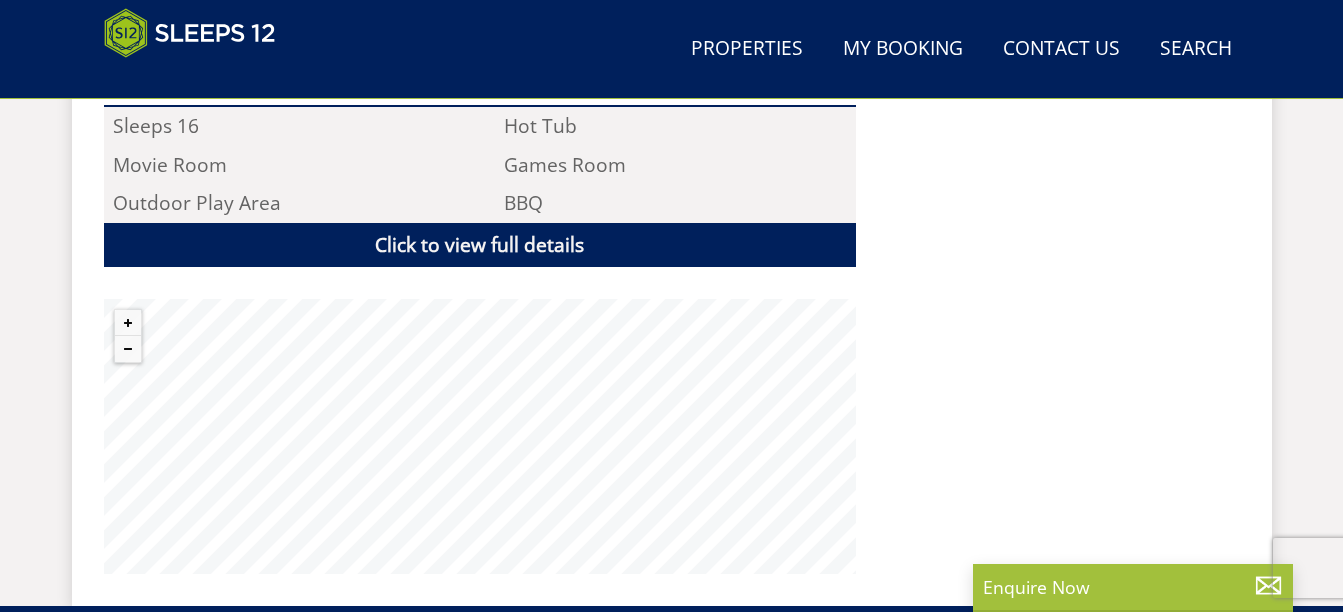 scroll, scrollTop: 1292, scrollLeft: 0, axis: vertical 